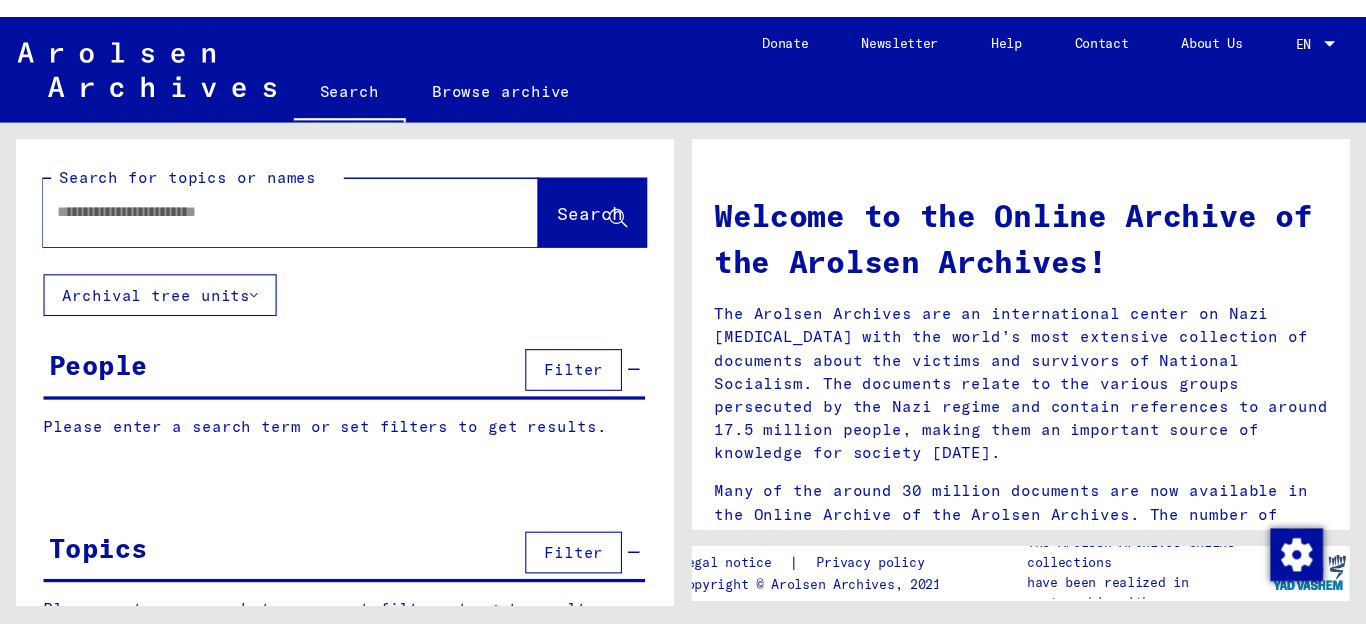 scroll, scrollTop: 0, scrollLeft: 0, axis: both 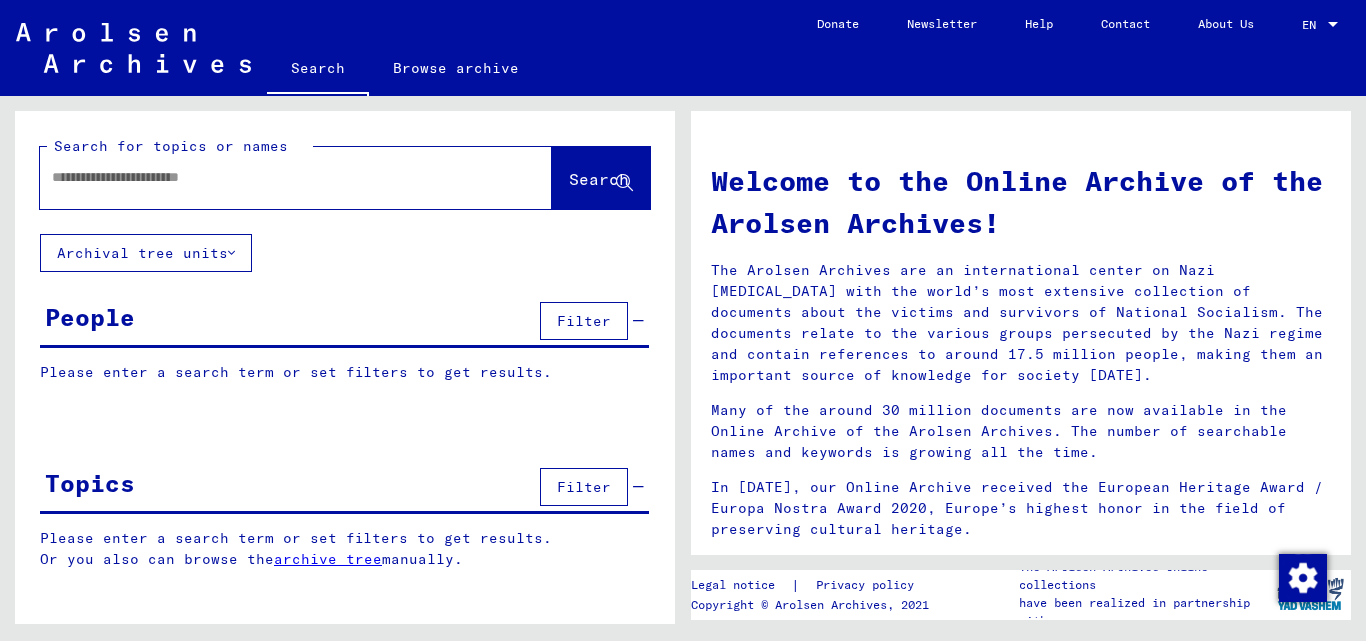click at bounding box center (272, 177) 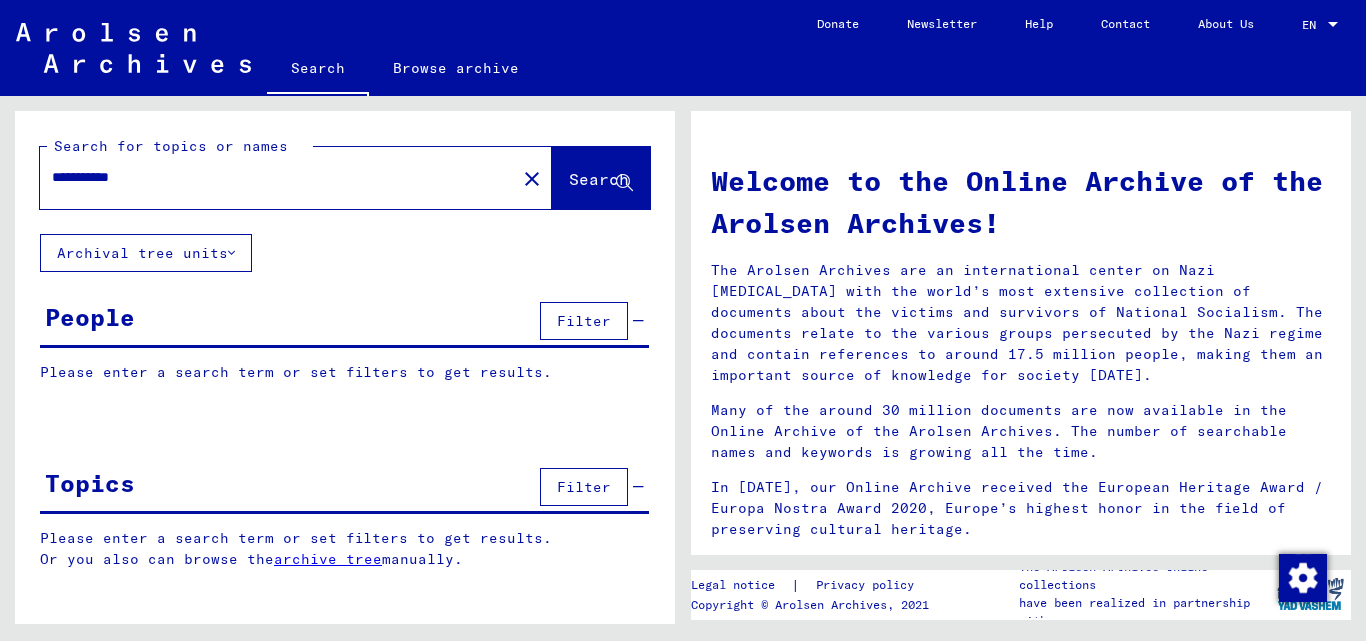 paste on "******" 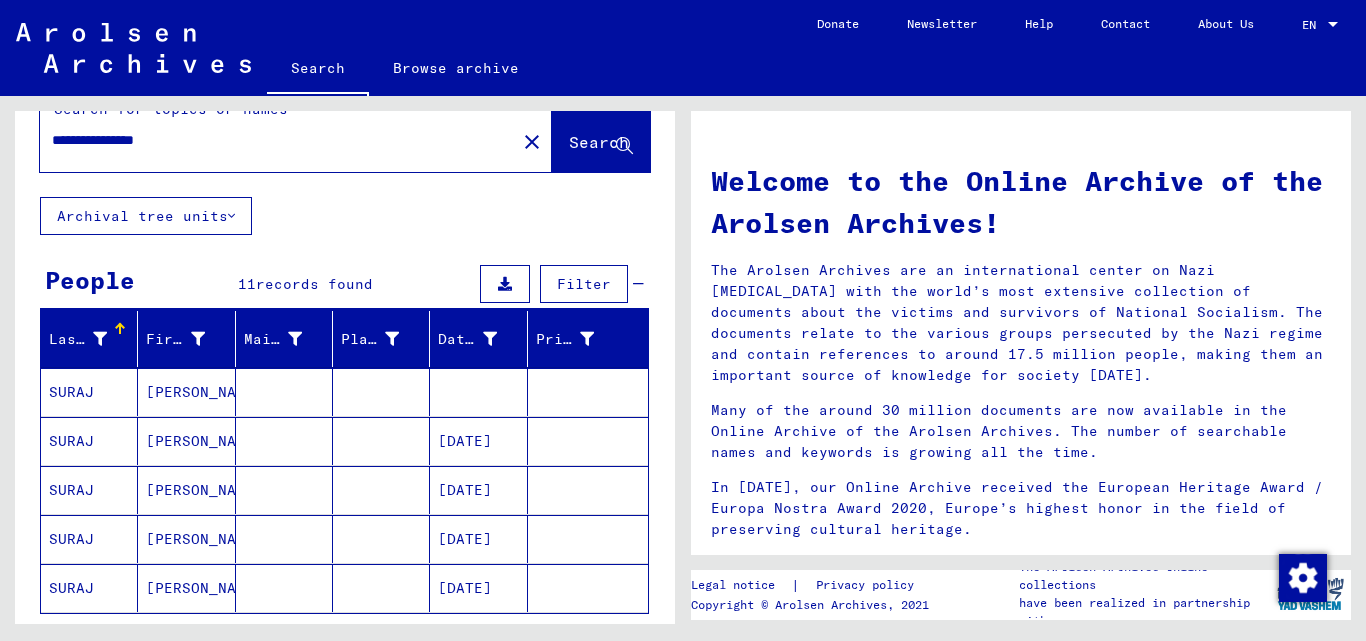 scroll, scrollTop: 75, scrollLeft: 0, axis: vertical 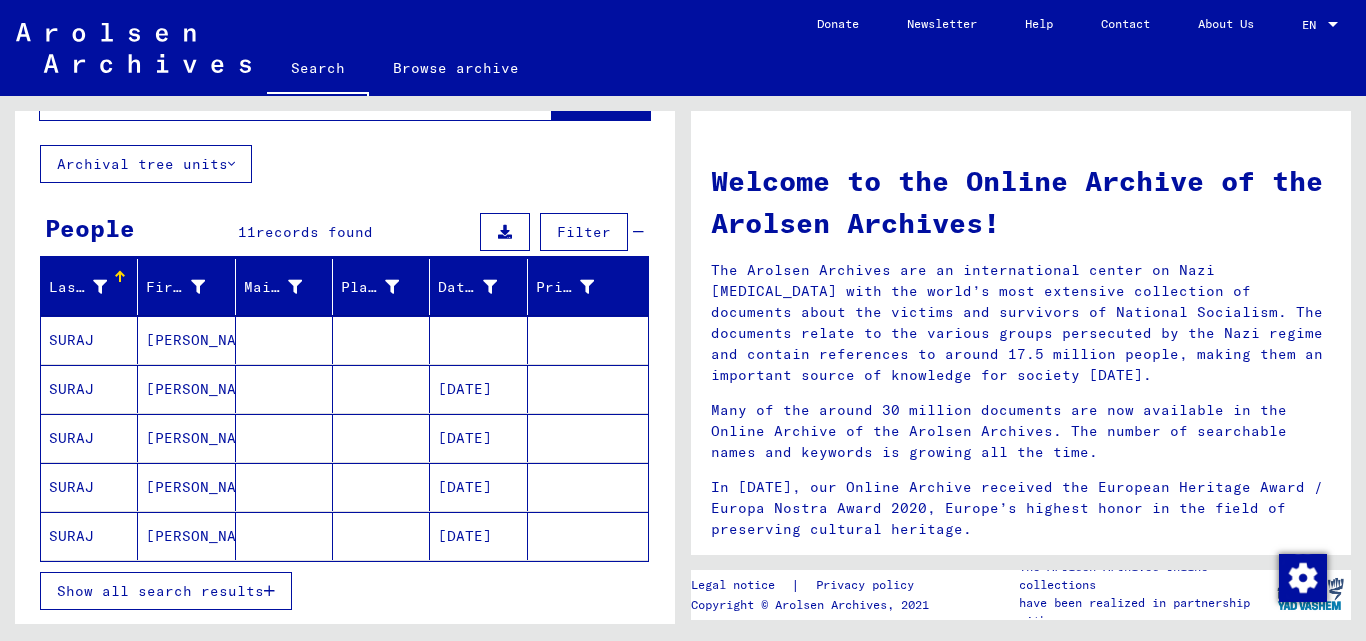 click on "Show all search results" at bounding box center (166, 591) 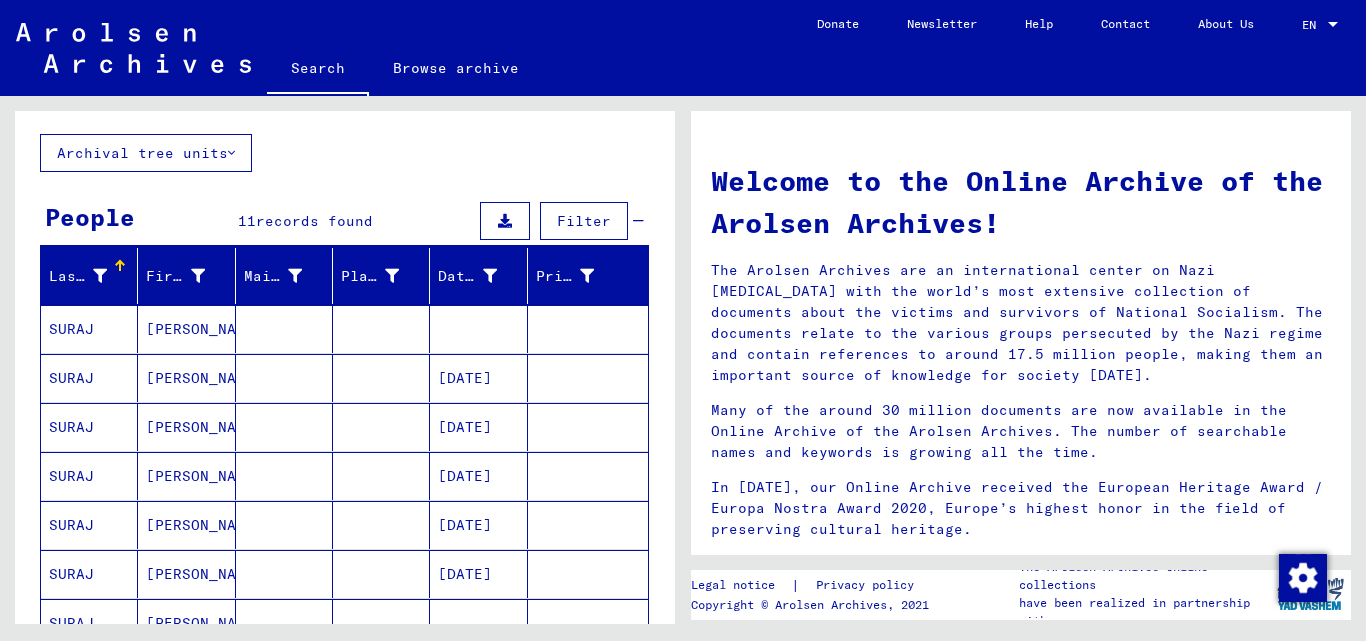 click at bounding box center [284, 525] 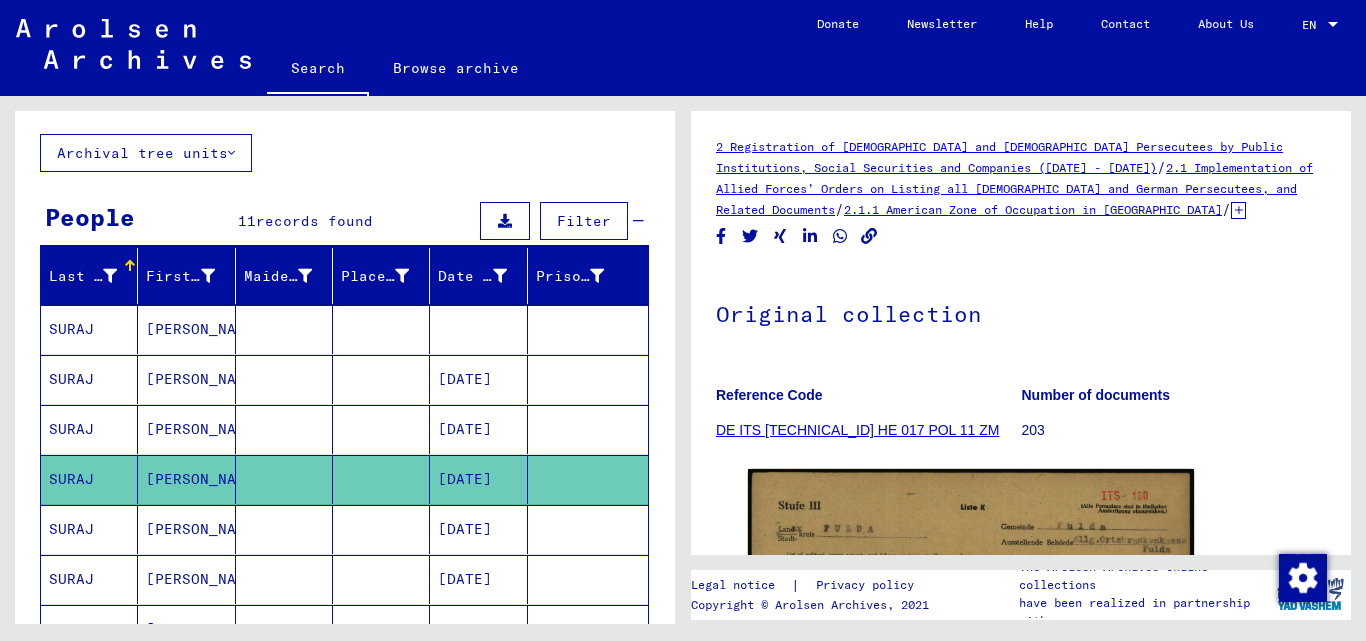 scroll, scrollTop: 0, scrollLeft: 0, axis: both 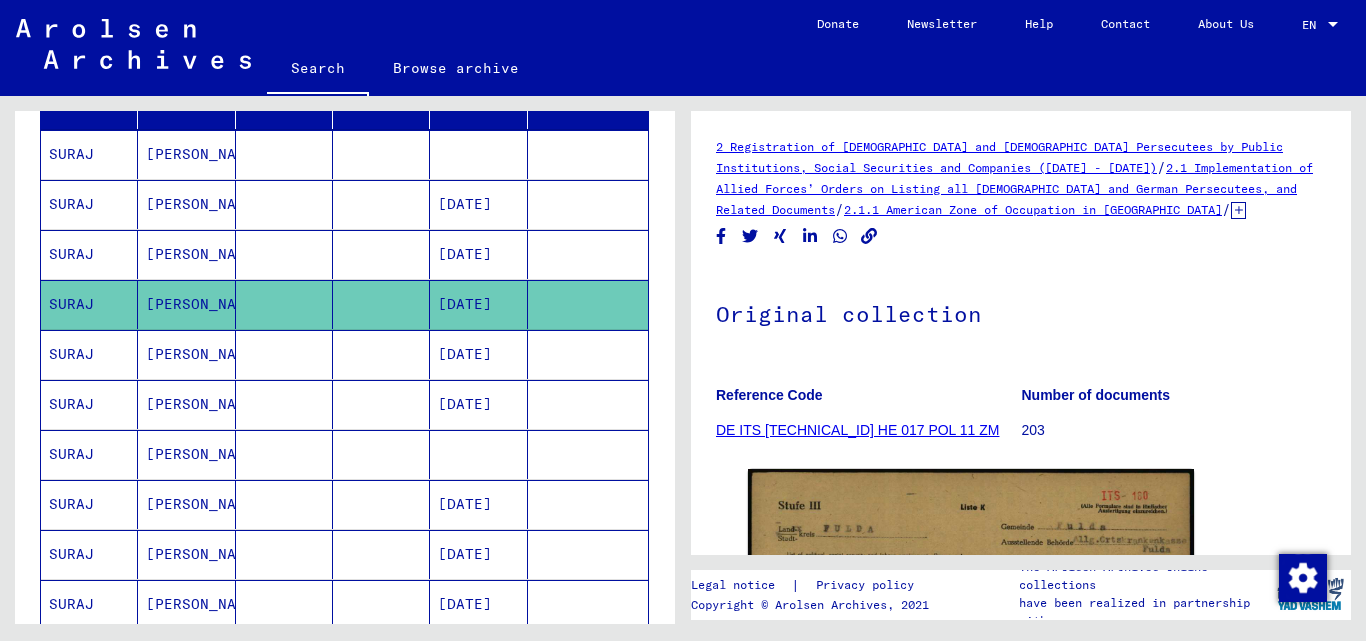 click on "[DATE]" at bounding box center (478, 454) 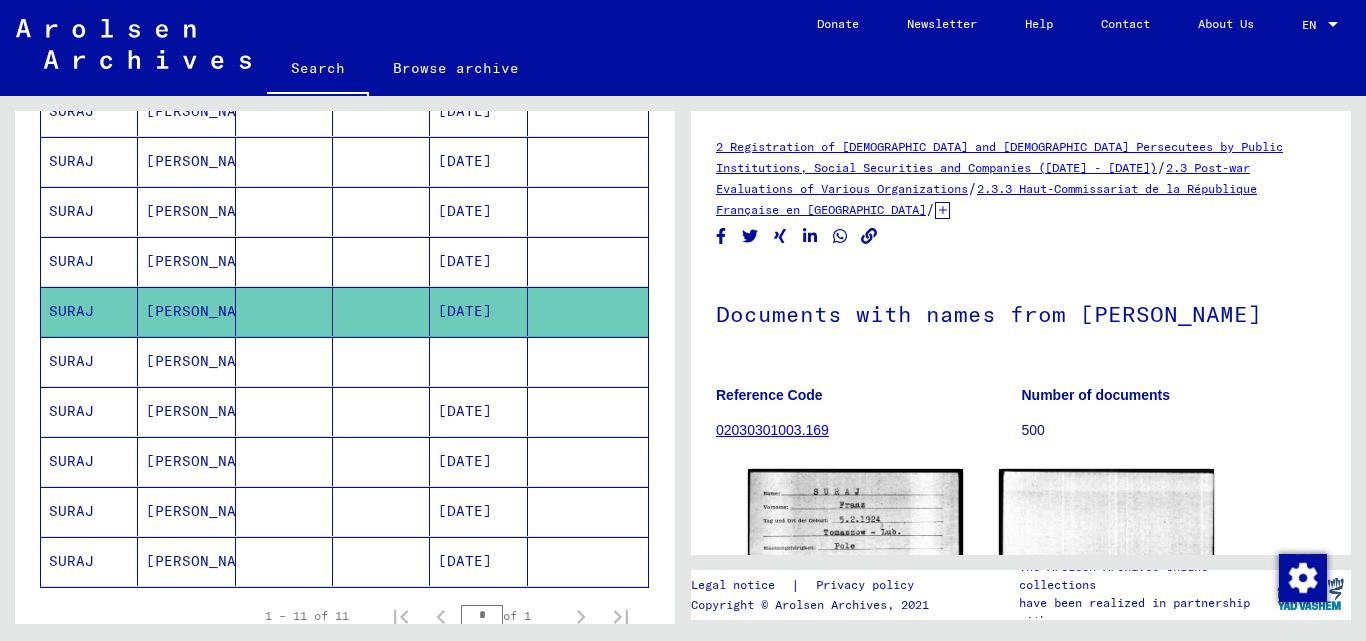 scroll, scrollTop: 375, scrollLeft: 0, axis: vertical 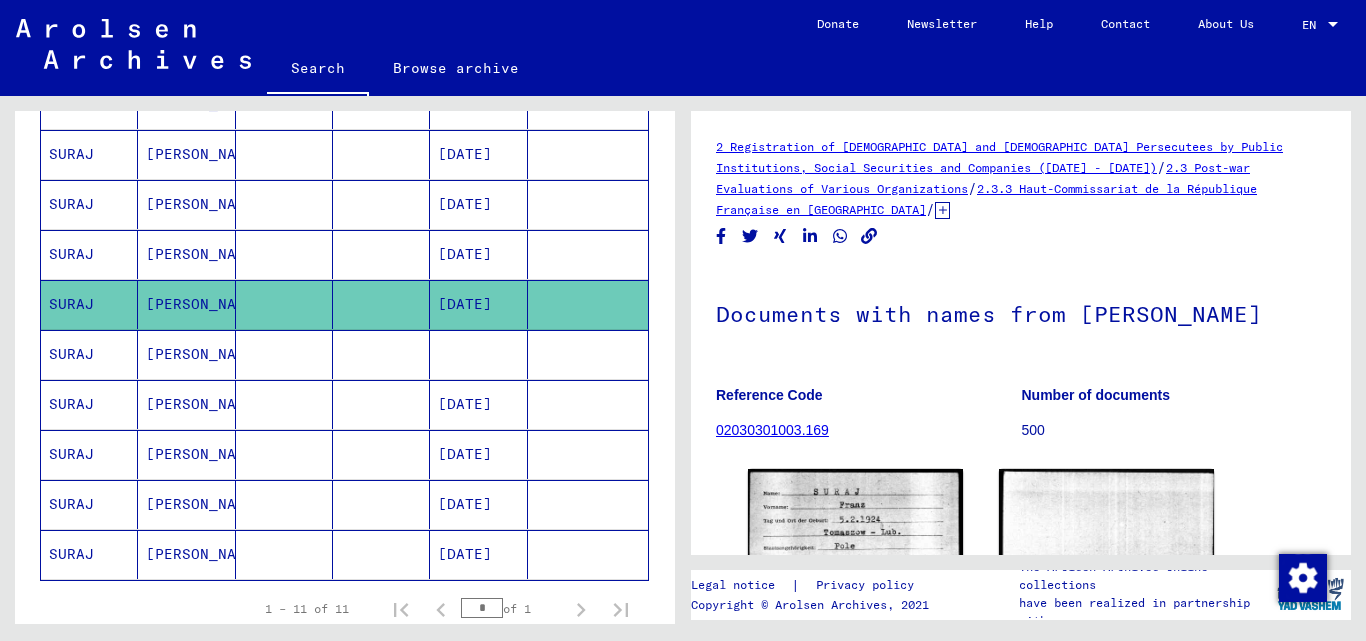 click on "[DATE]" at bounding box center (478, 454) 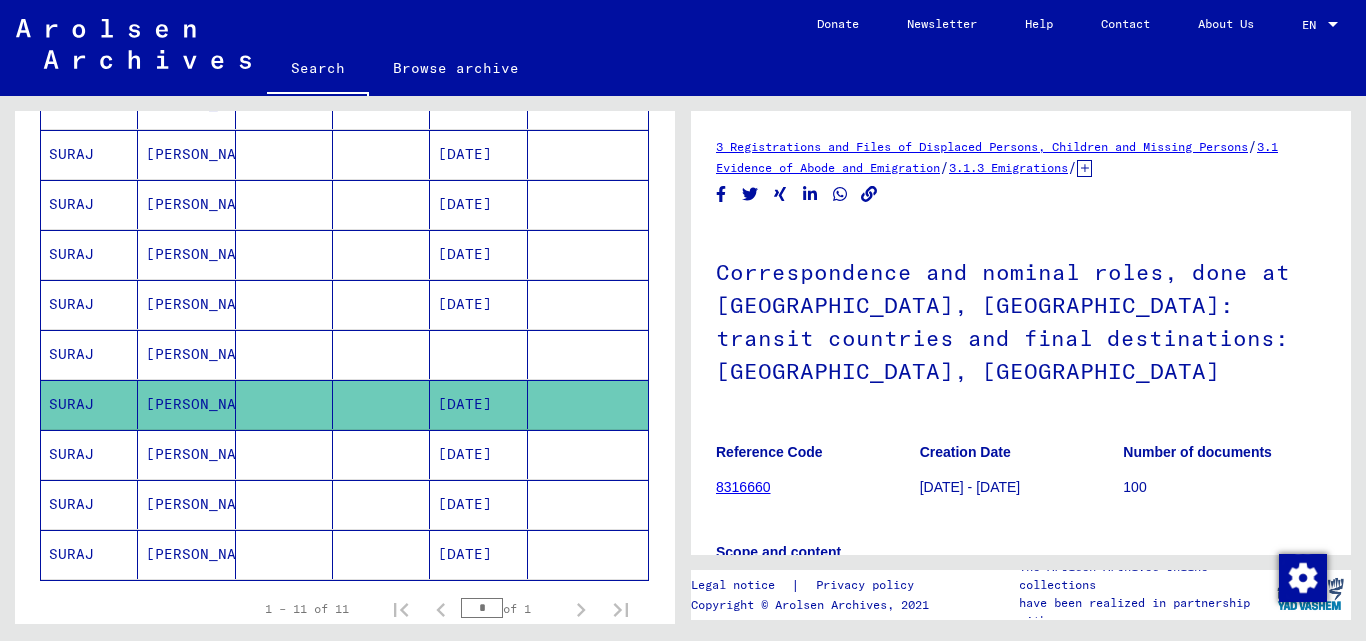 scroll, scrollTop: 0, scrollLeft: 0, axis: both 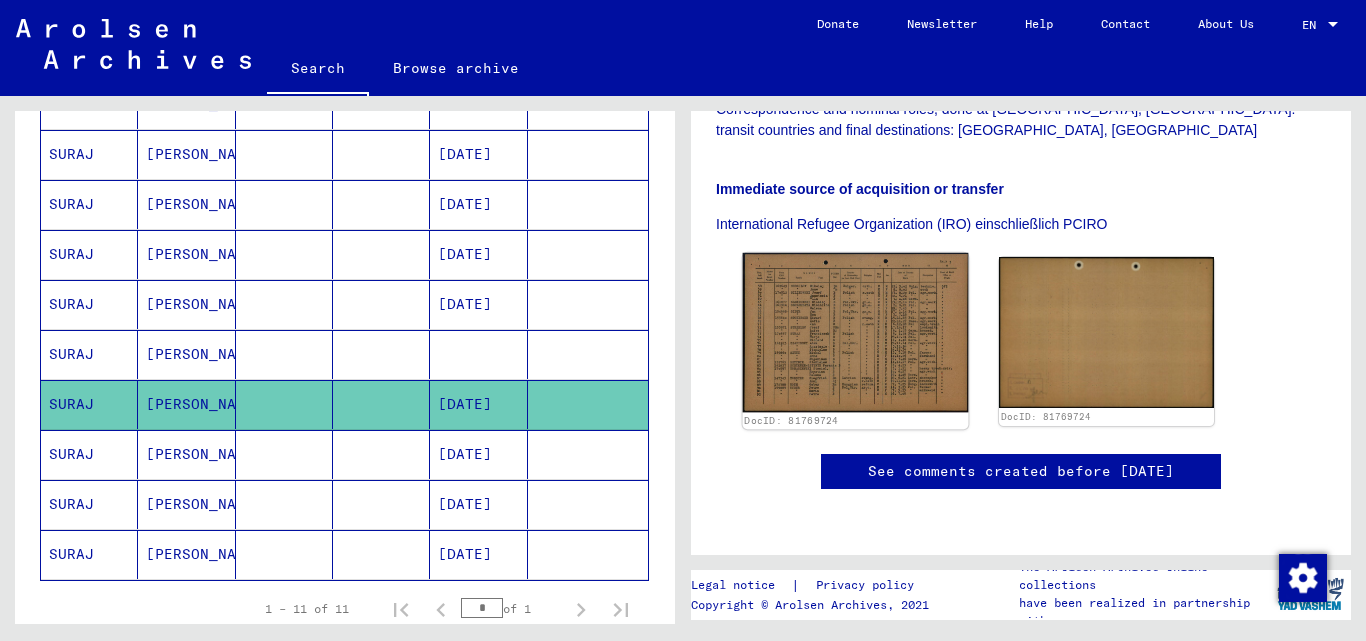 click 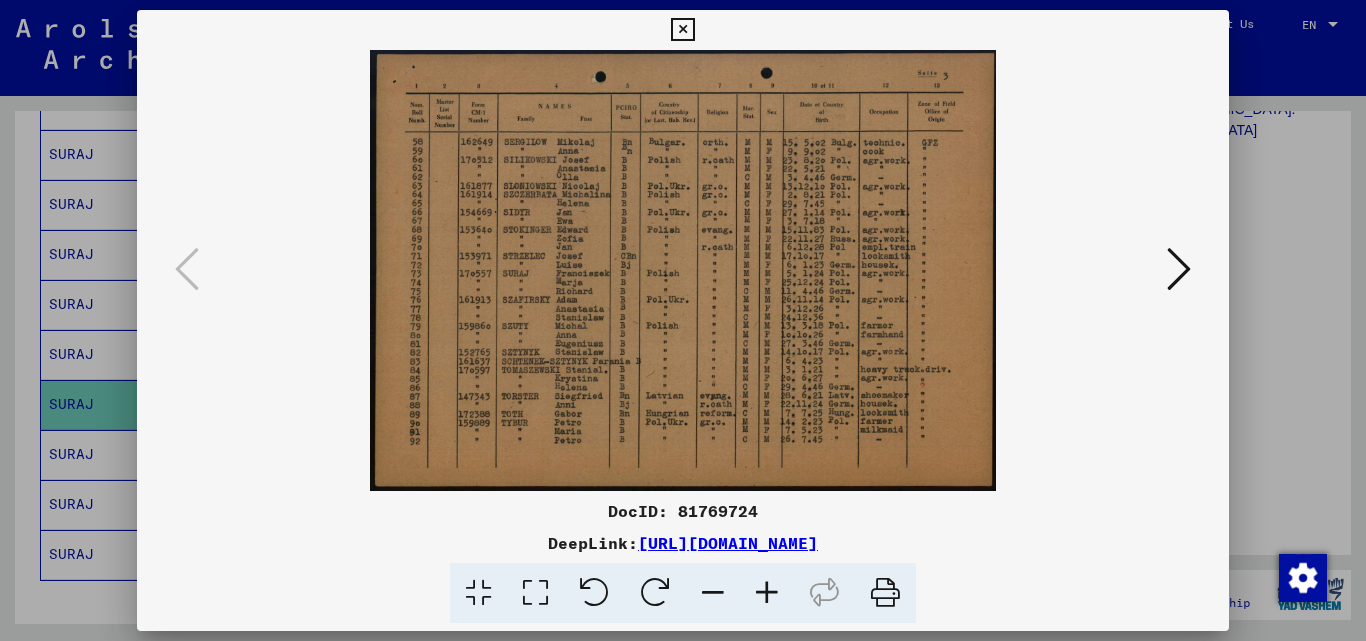 scroll, scrollTop: 525, scrollLeft: 0, axis: vertical 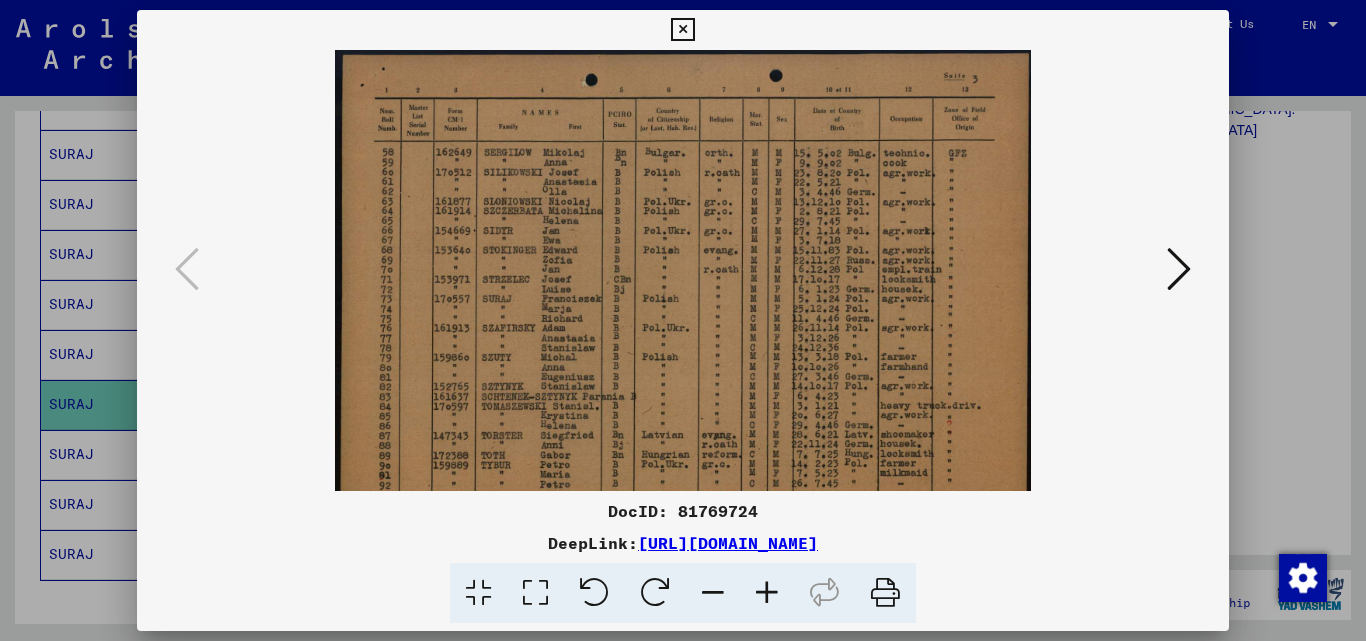 drag, startPoint x: 753, startPoint y: 589, endPoint x: 764, endPoint y: 589, distance: 11 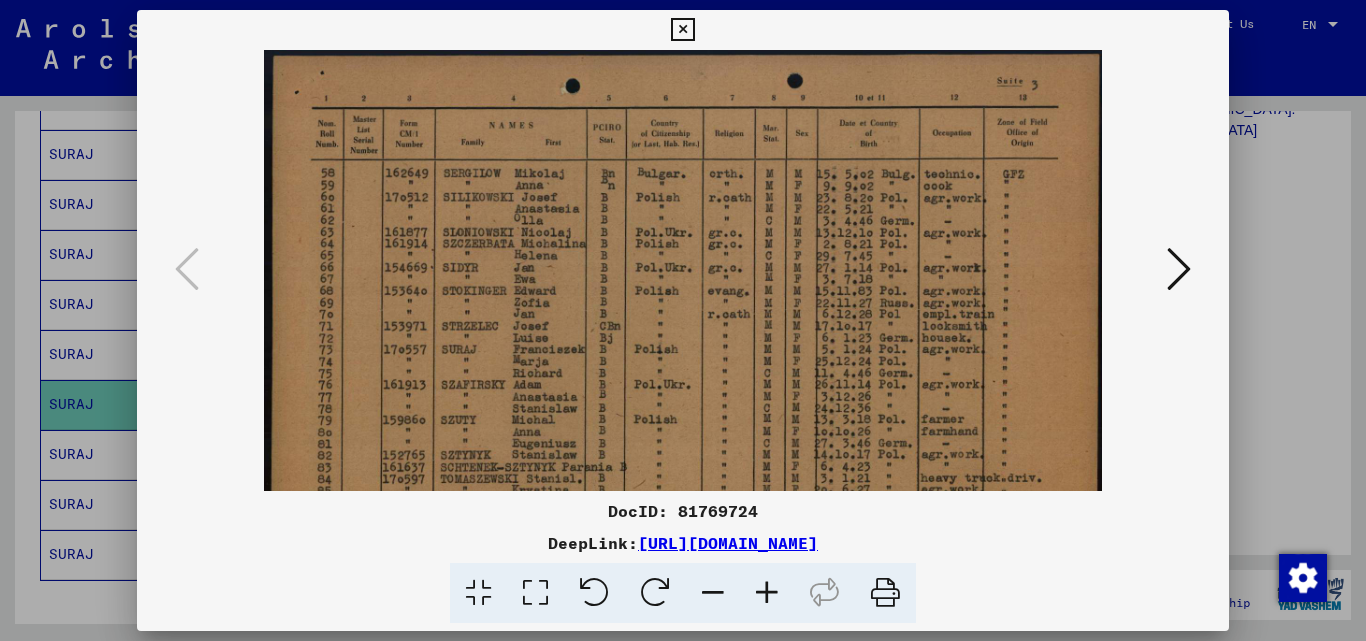 click at bounding box center (767, 593) 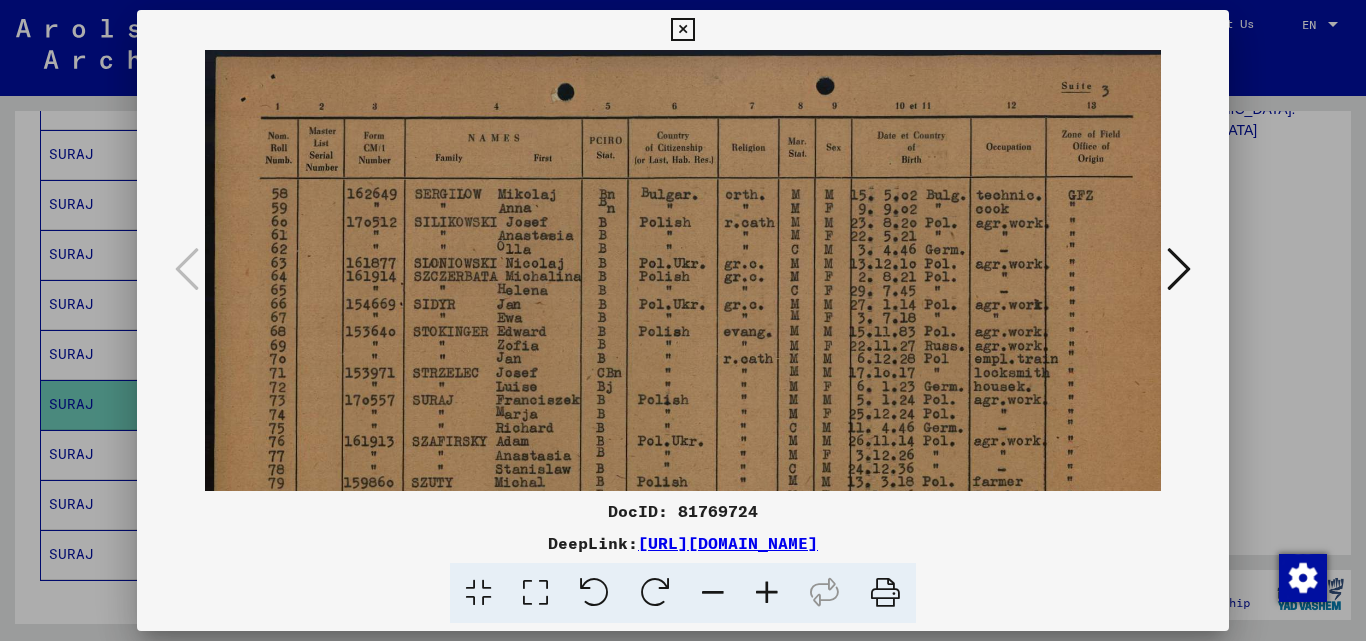 click at bounding box center (767, 593) 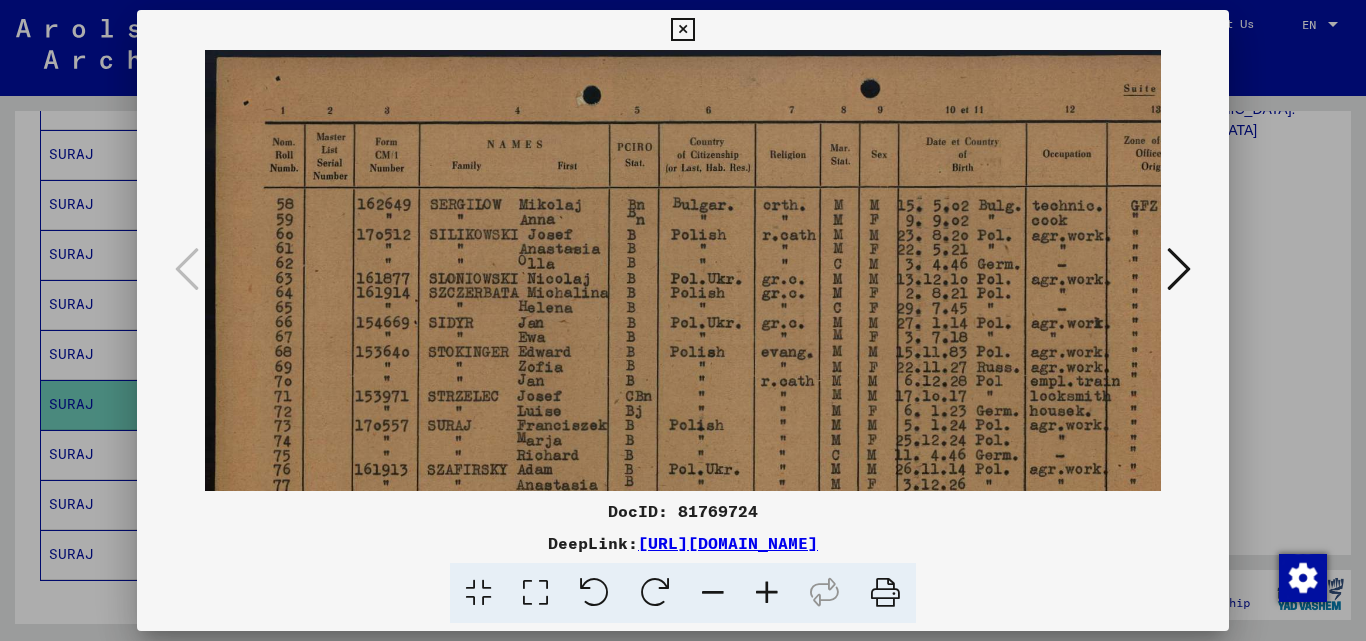 click at bounding box center [767, 593] 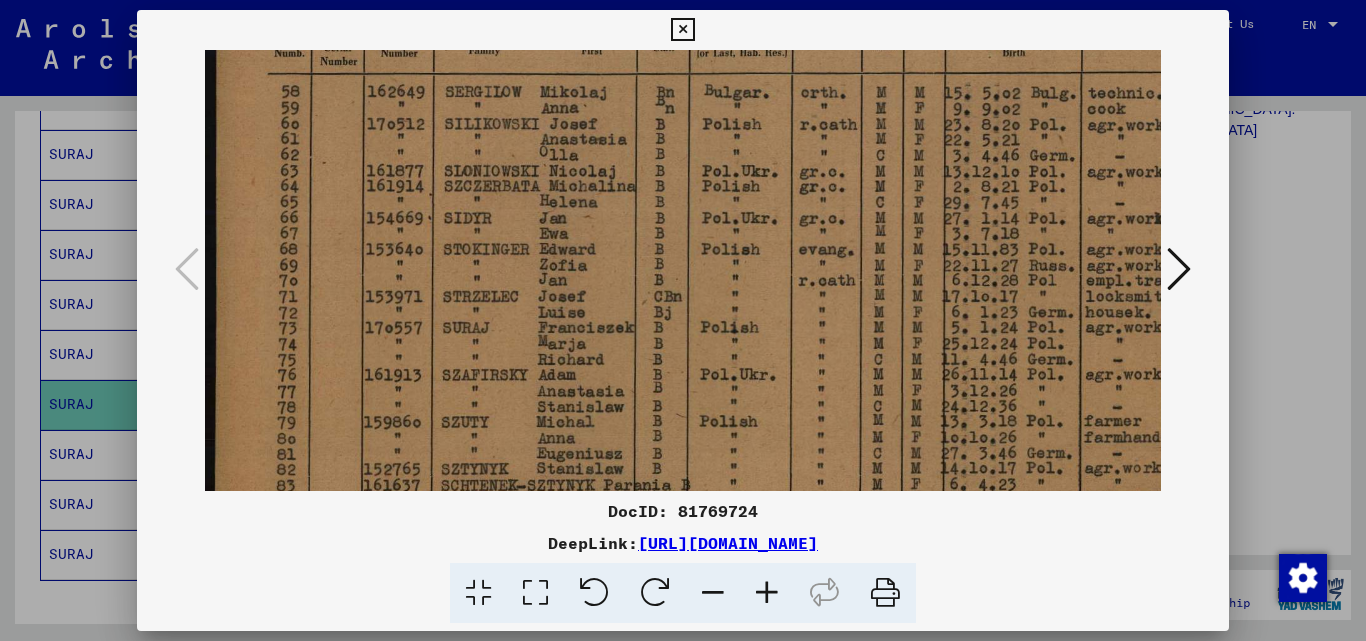 scroll, scrollTop: 138, scrollLeft: 0, axis: vertical 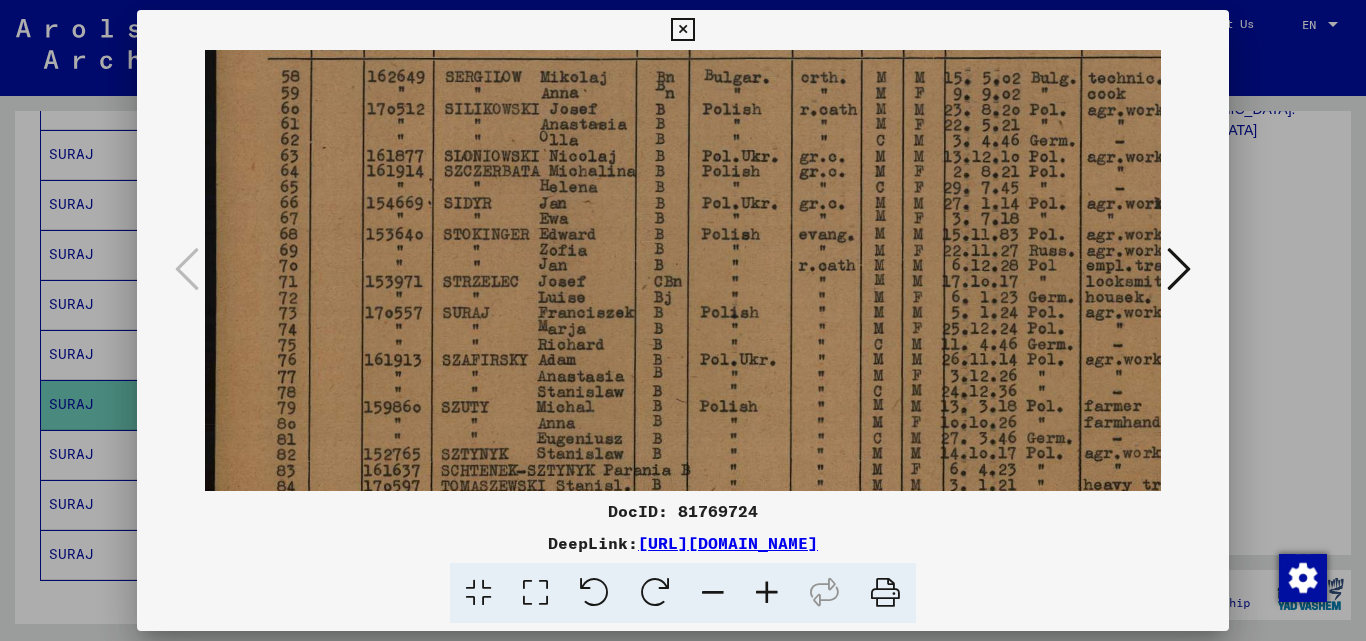 drag, startPoint x: 813, startPoint y: 375, endPoint x: 814, endPoint y: 237, distance: 138.00362 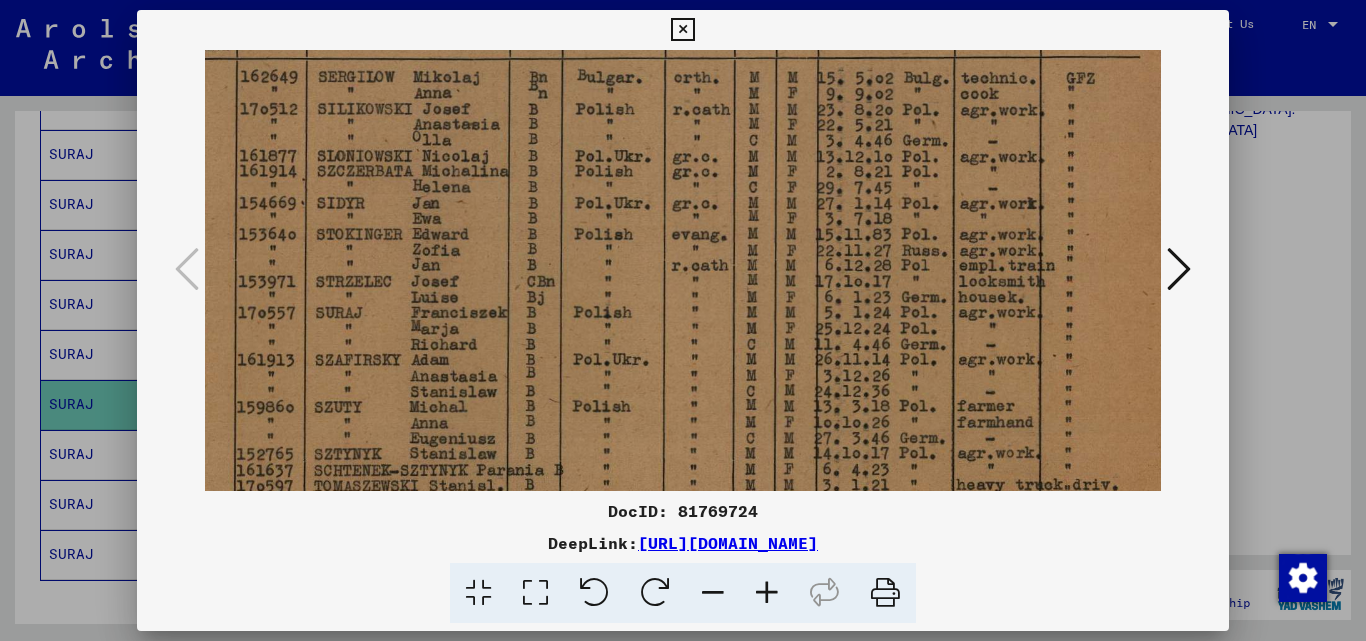 scroll, scrollTop: 139, scrollLeft: 124, axis: both 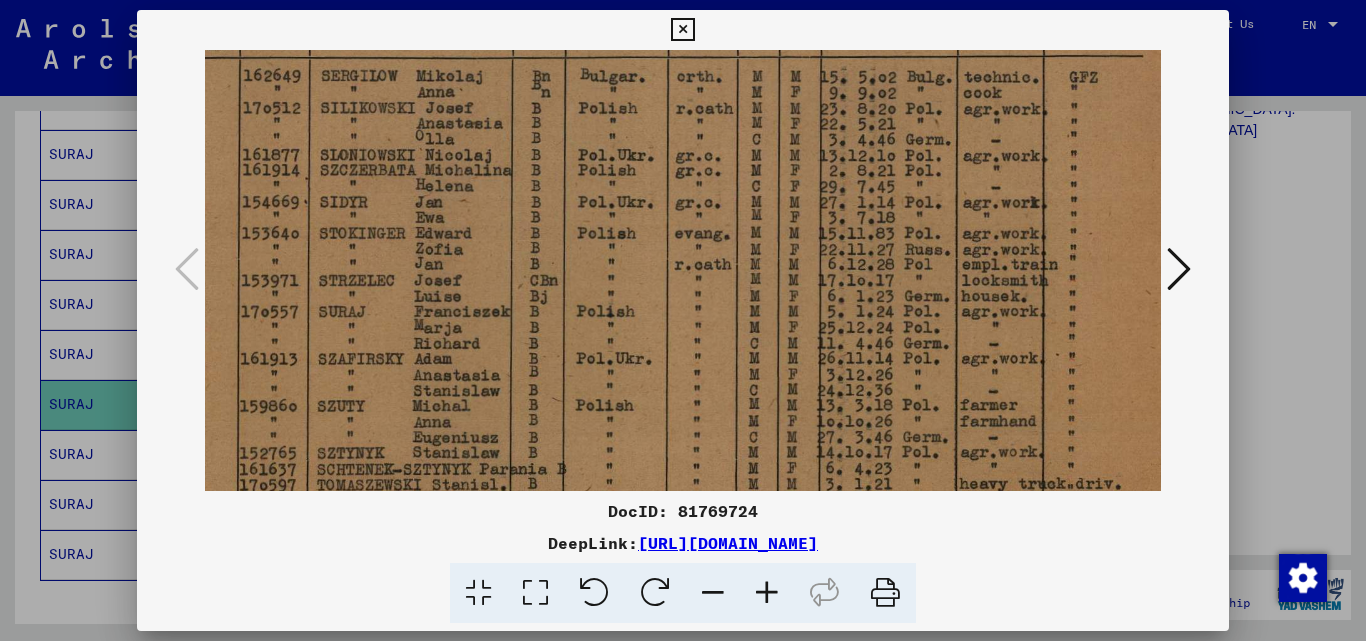 drag, startPoint x: 974, startPoint y: 360, endPoint x: 828, endPoint y: 359, distance: 146.00342 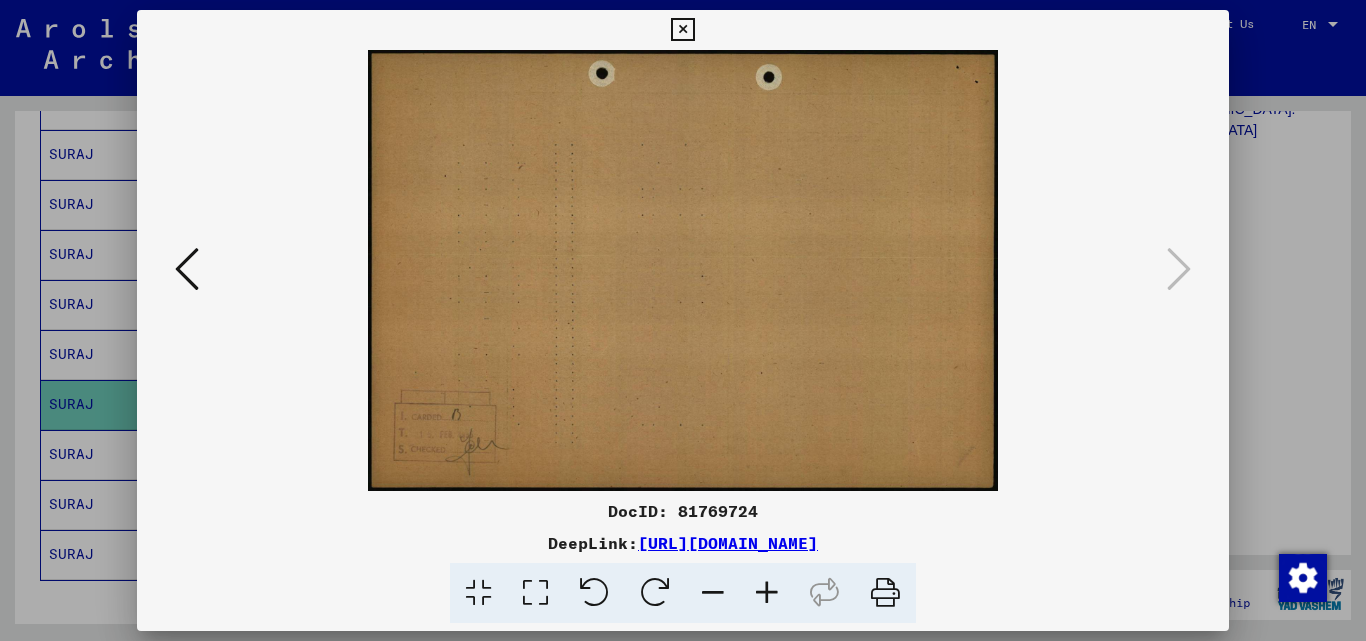 scroll, scrollTop: 0, scrollLeft: 0, axis: both 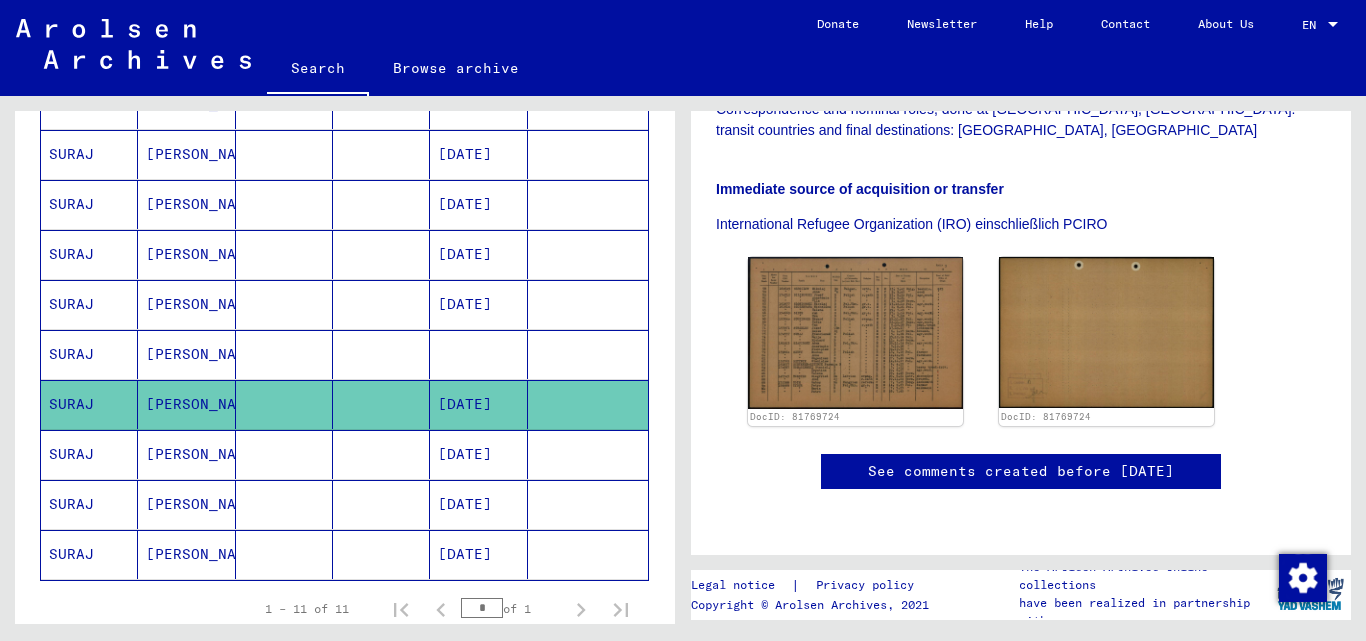 click at bounding box center [381, 504] 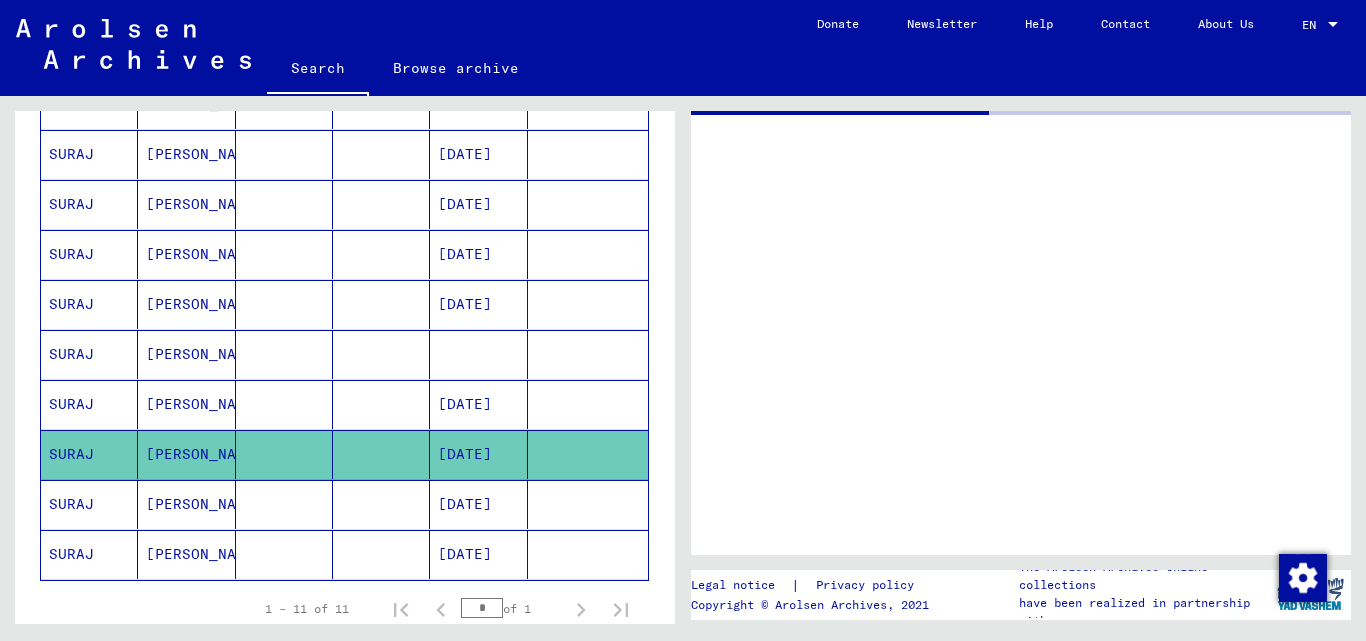 scroll, scrollTop: 0, scrollLeft: 0, axis: both 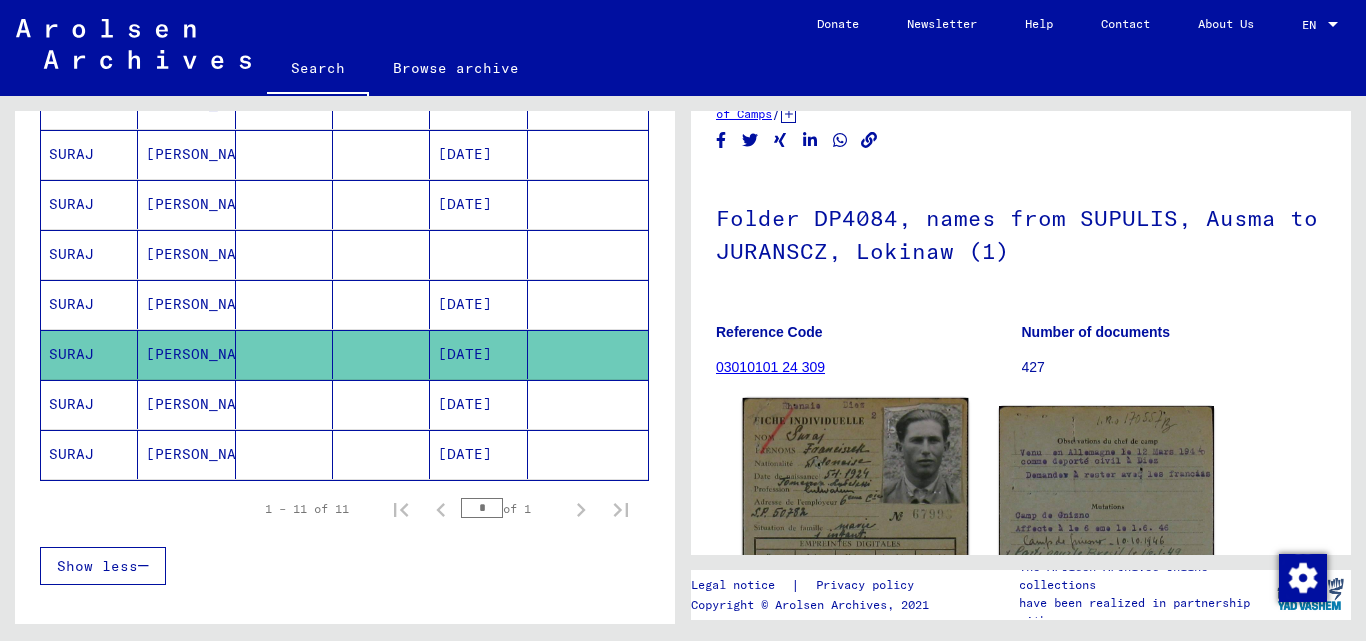 click 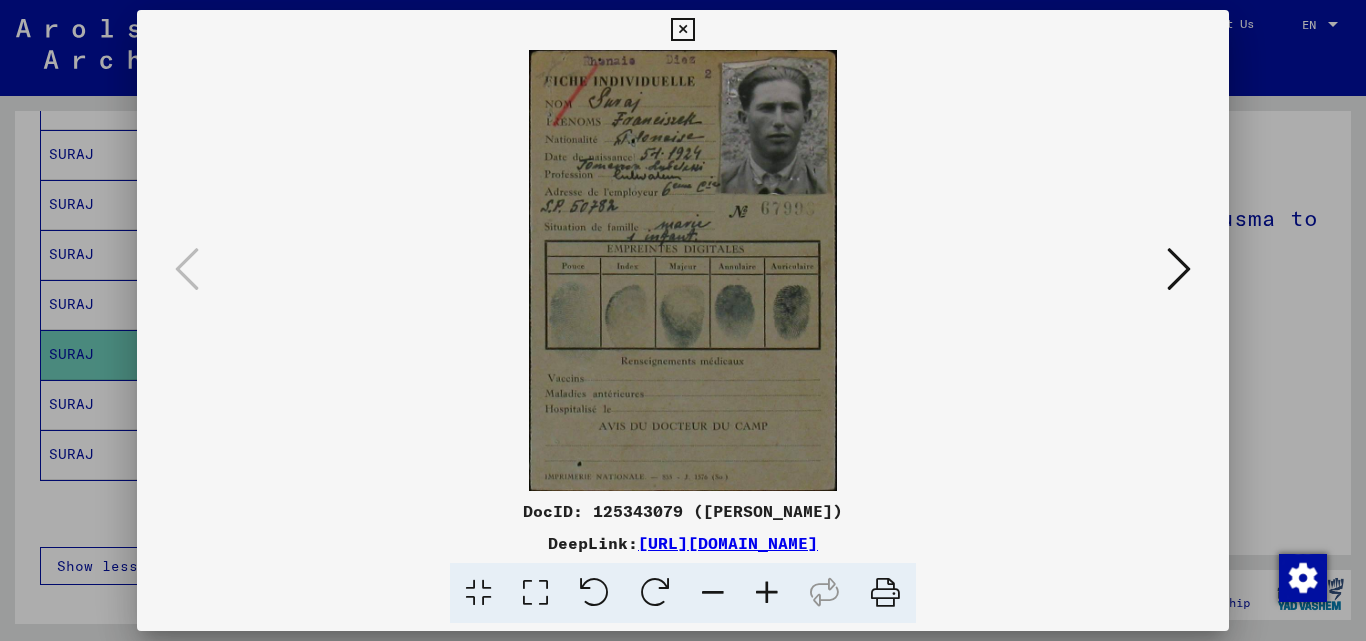 click at bounding box center (767, 593) 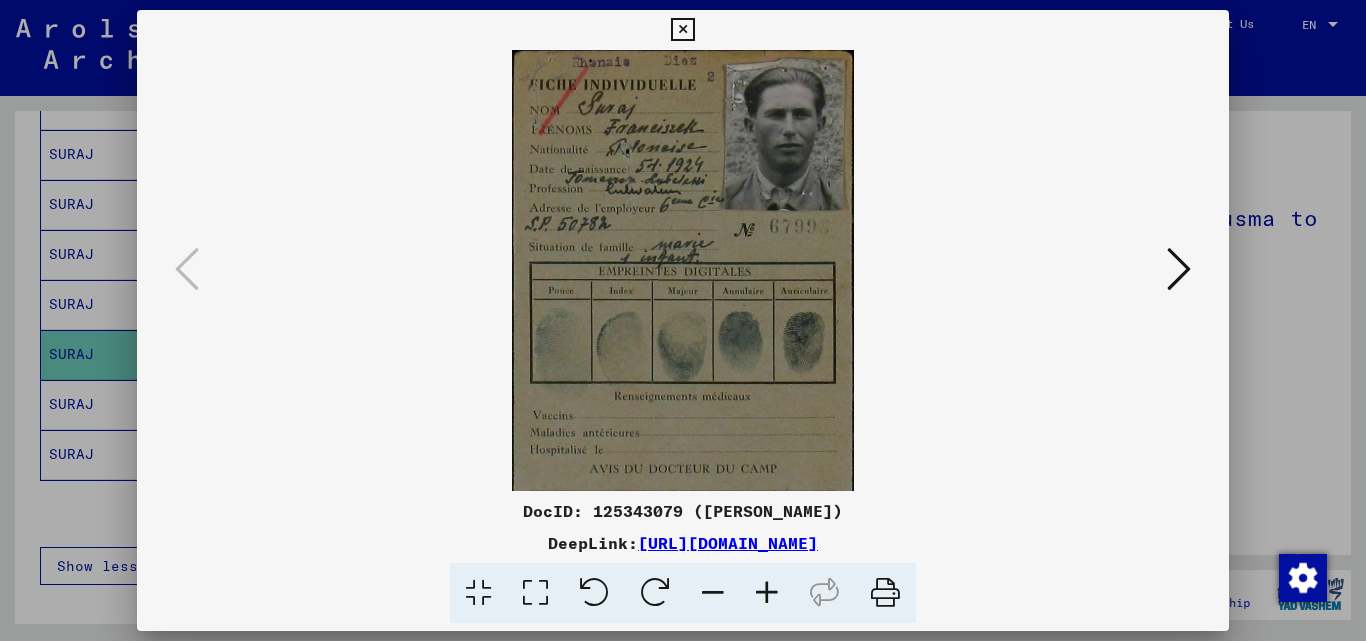 click at bounding box center [767, 593] 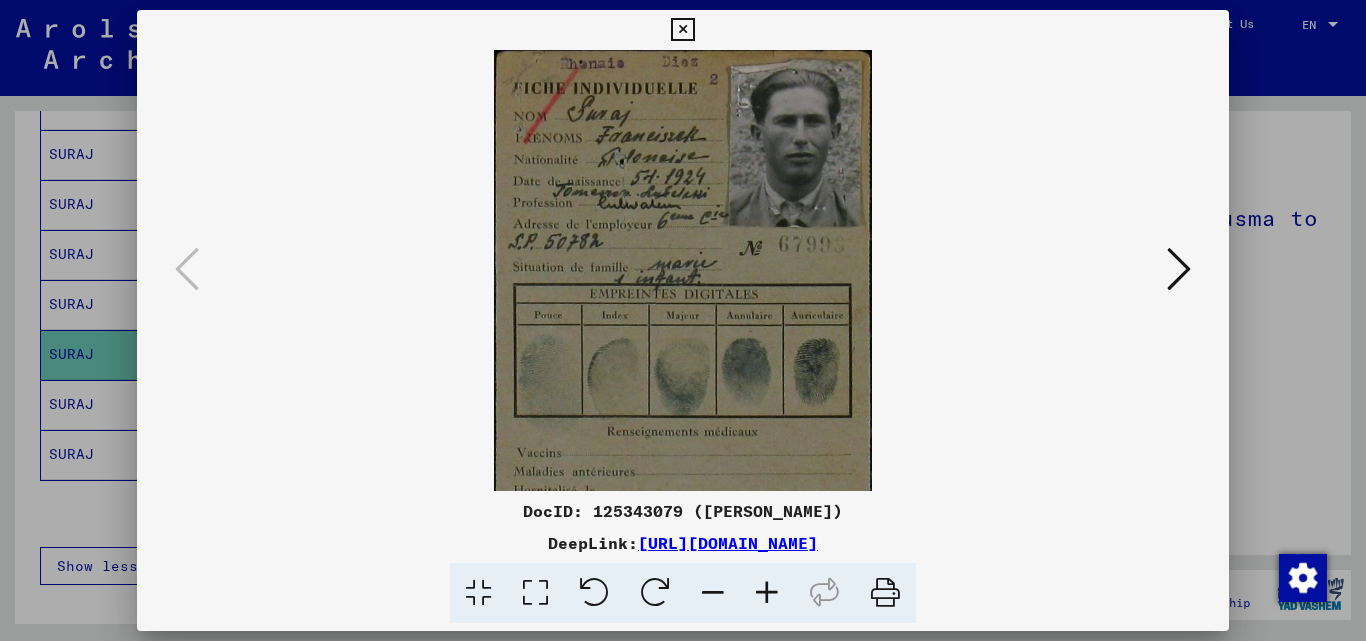 click at bounding box center (767, 593) 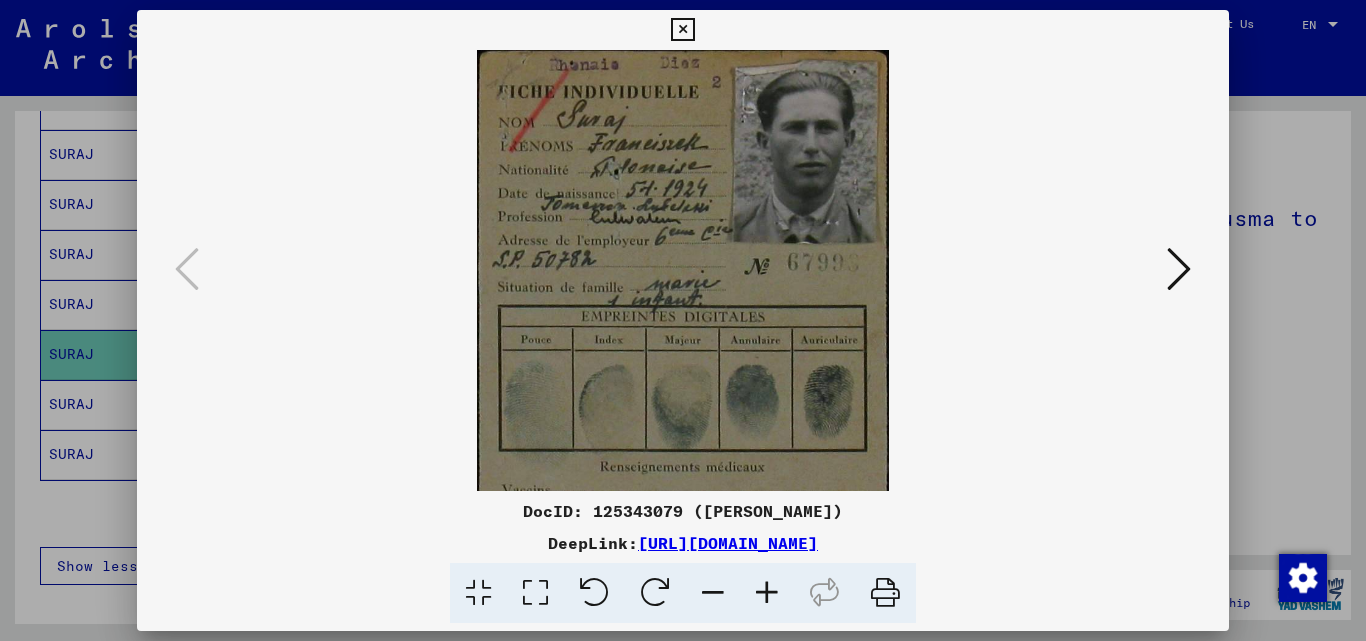 click at bounding box center [767, 593] 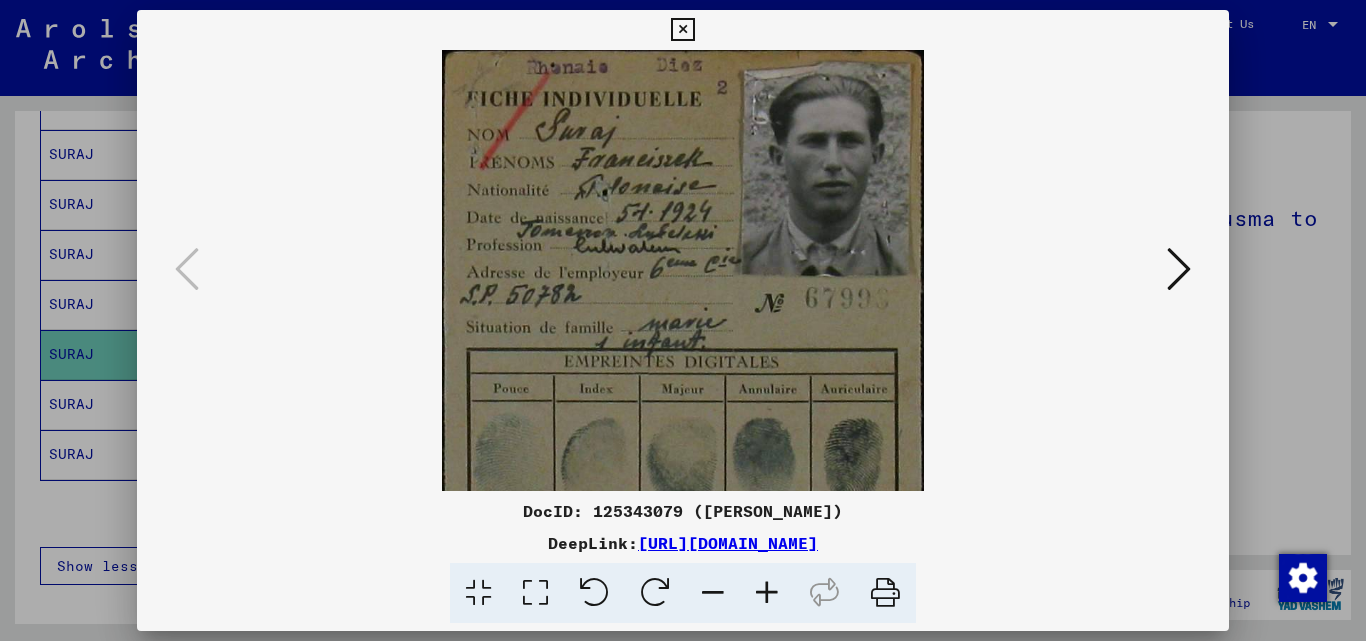 click at bounding box center (767, 593) 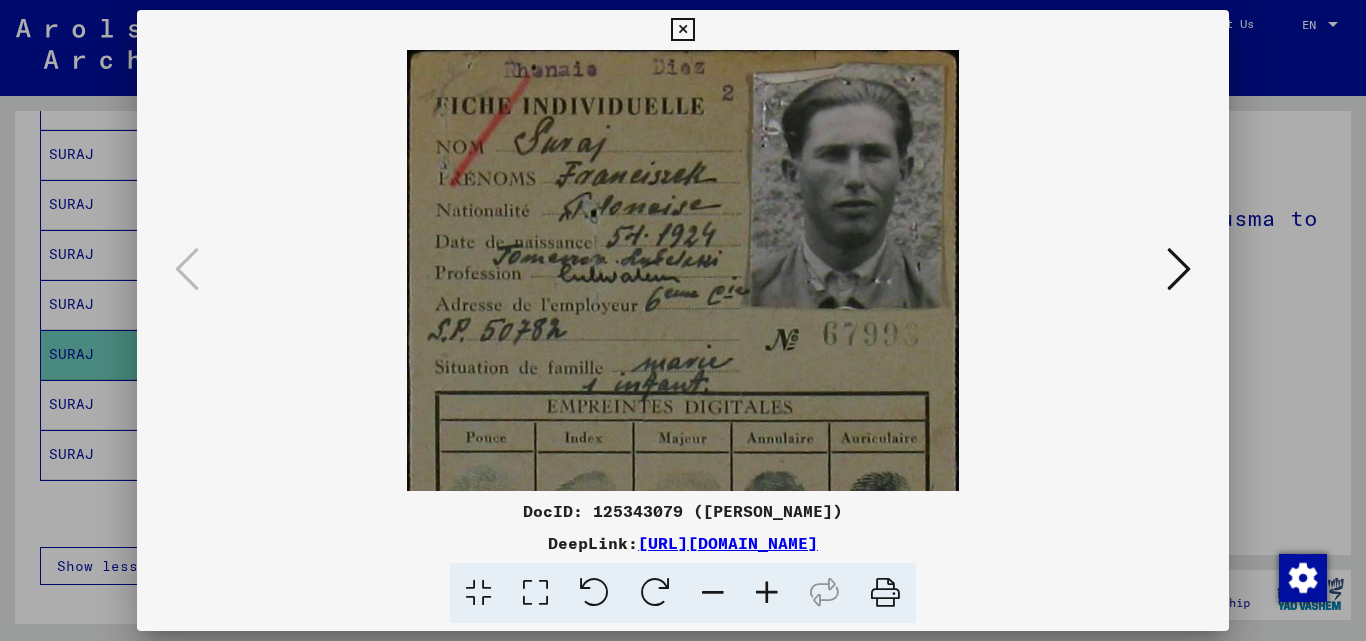 click at bounding box center [767, 593] 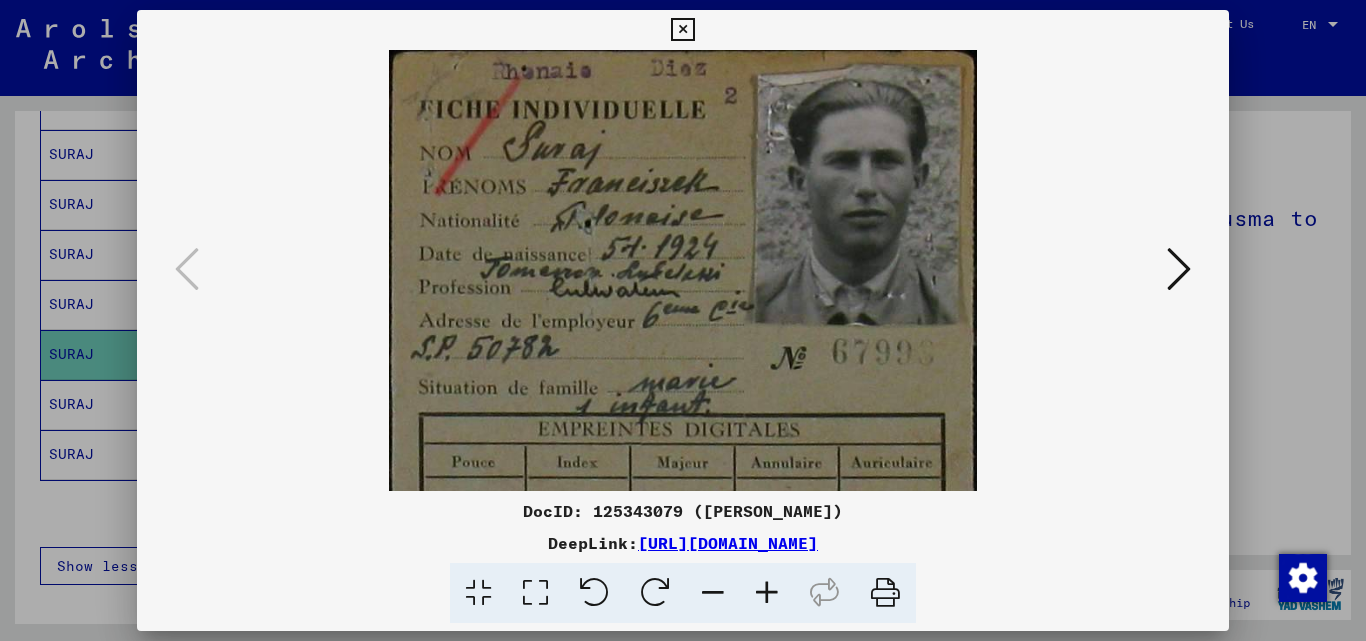 click at bounding box center (767, 593) 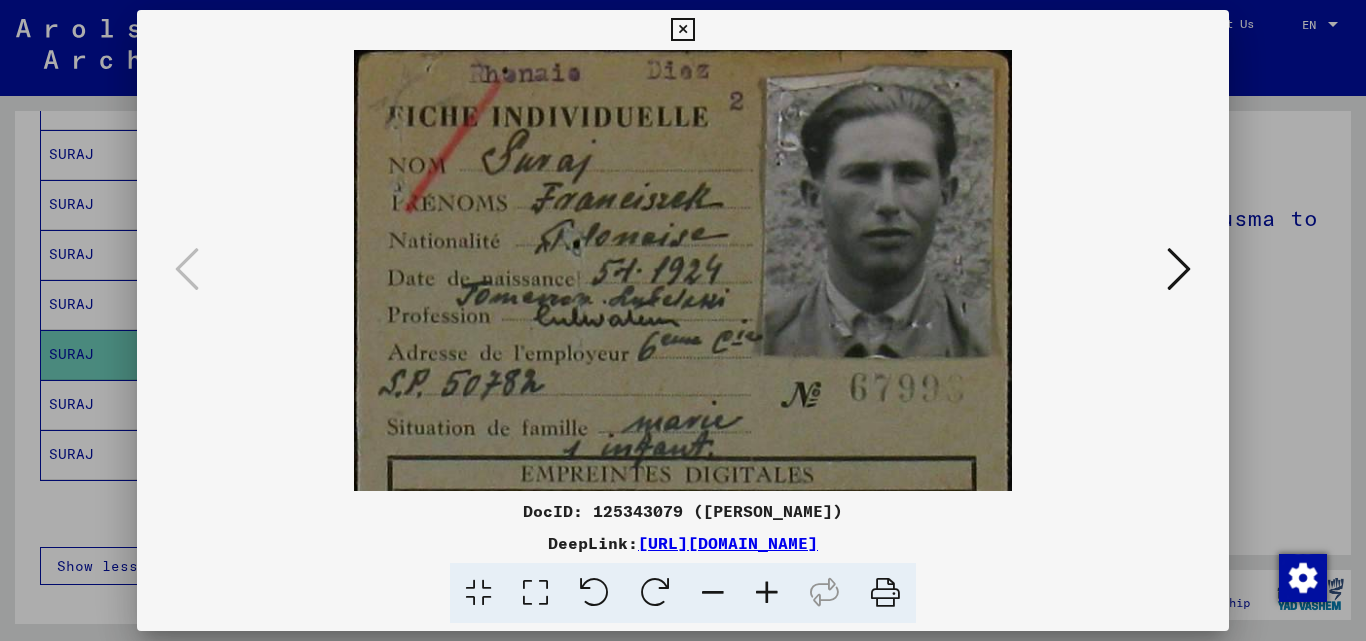 click at bounding box center (1179, 269) 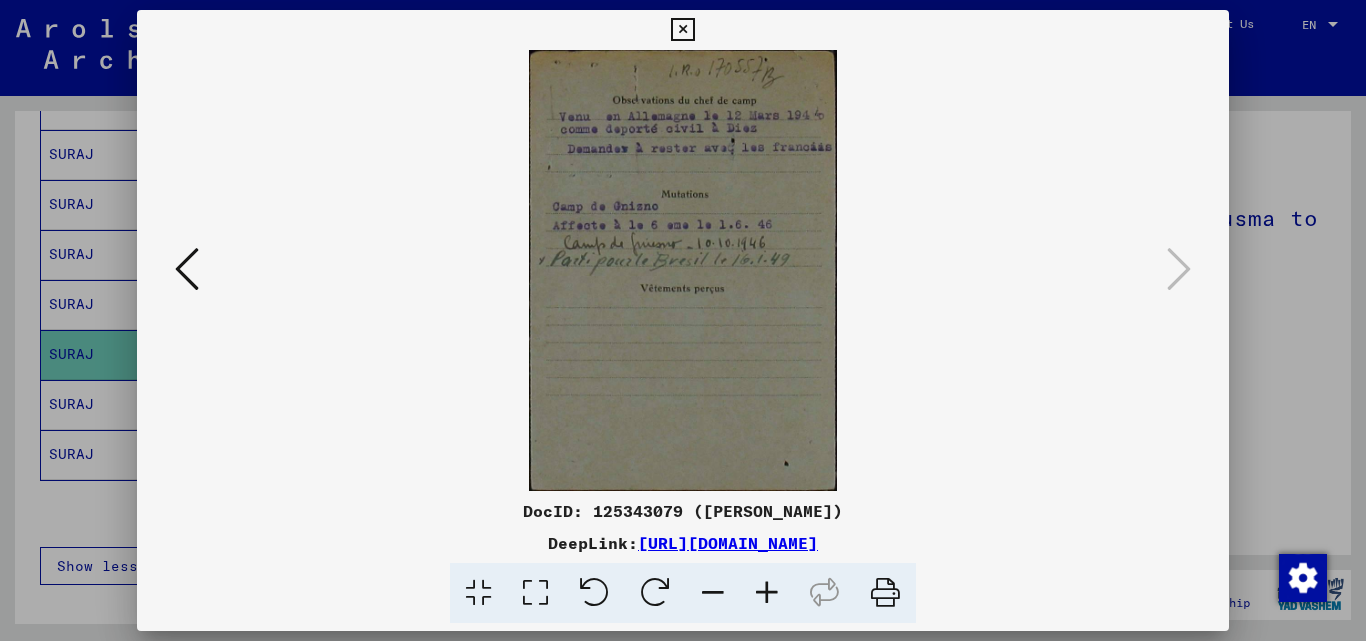 click at bounding box center [767, 593] 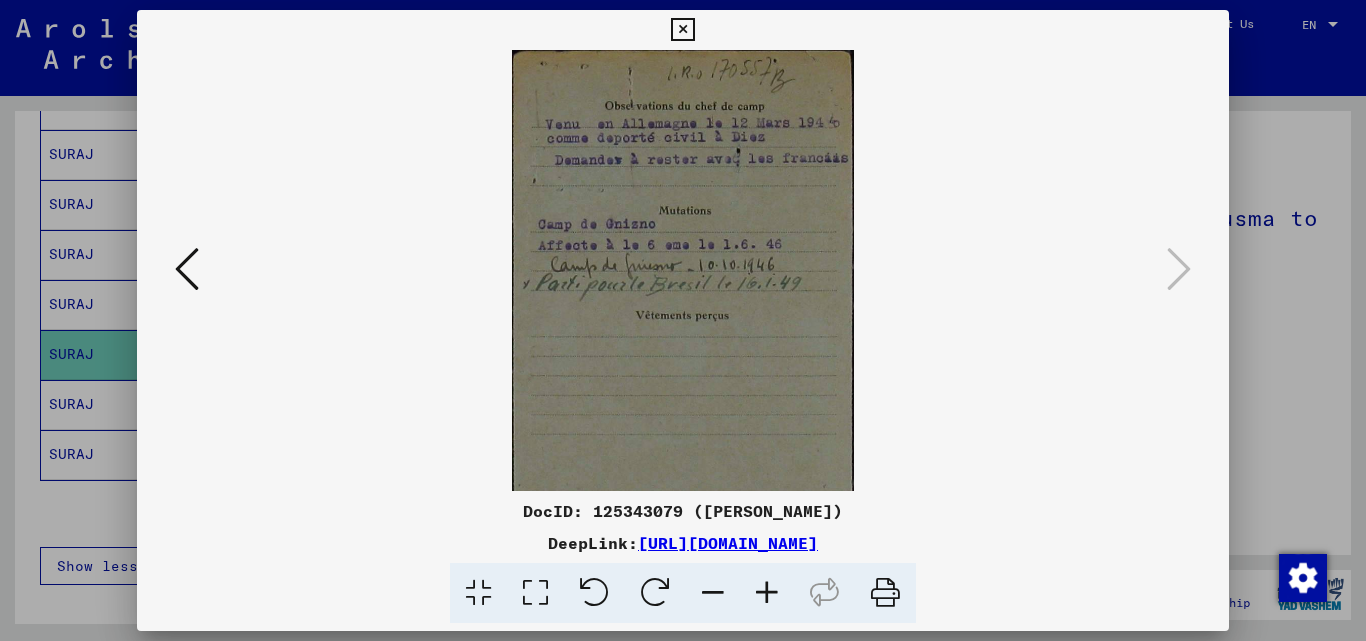 click at bounding box center [767, 593] 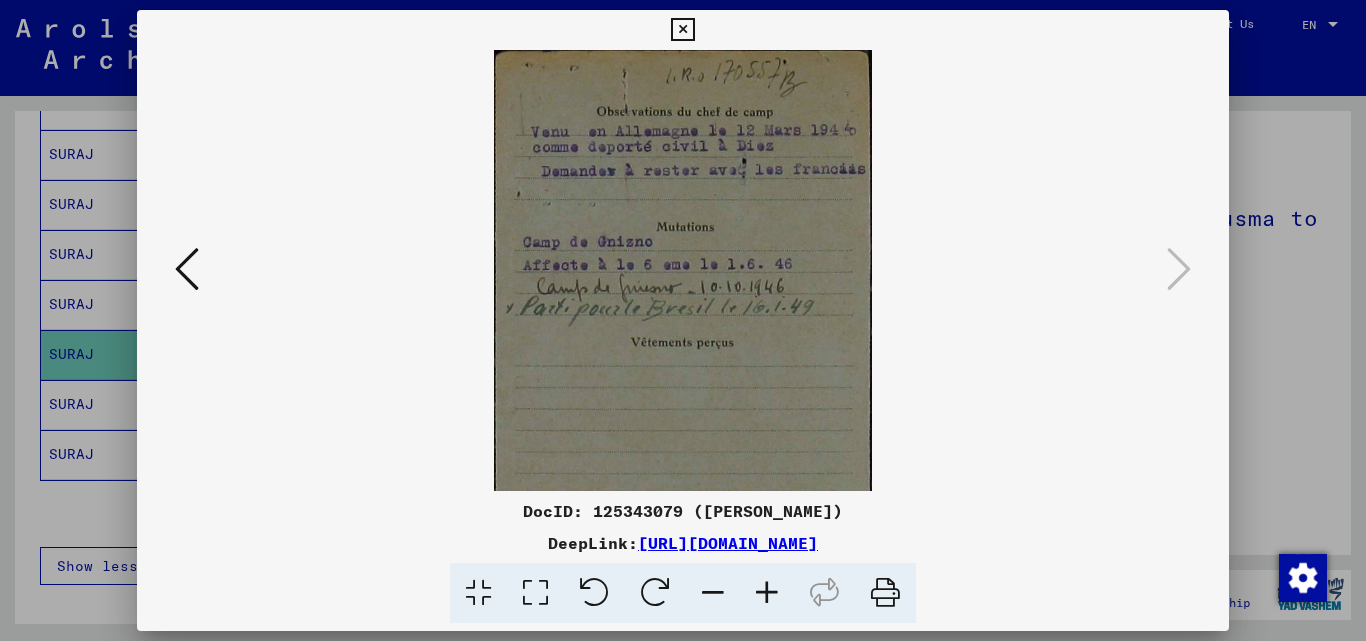 click at bounding box center [767, 593] 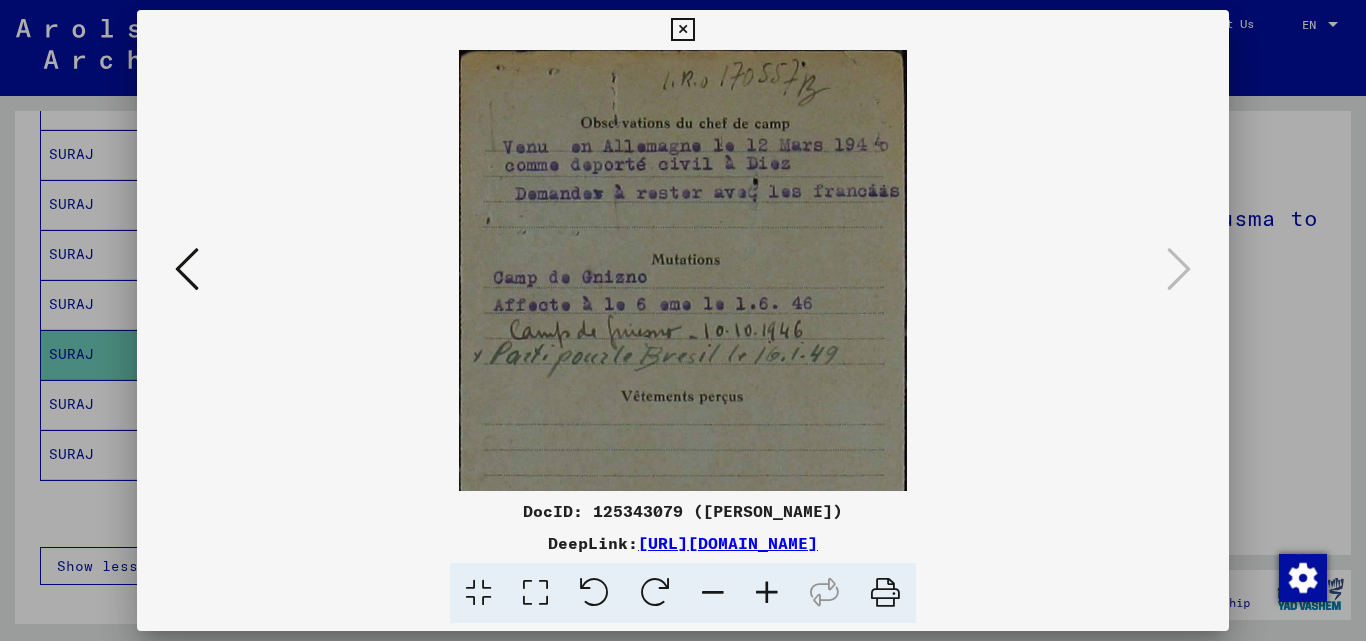 click at bounding box center [767, 593] 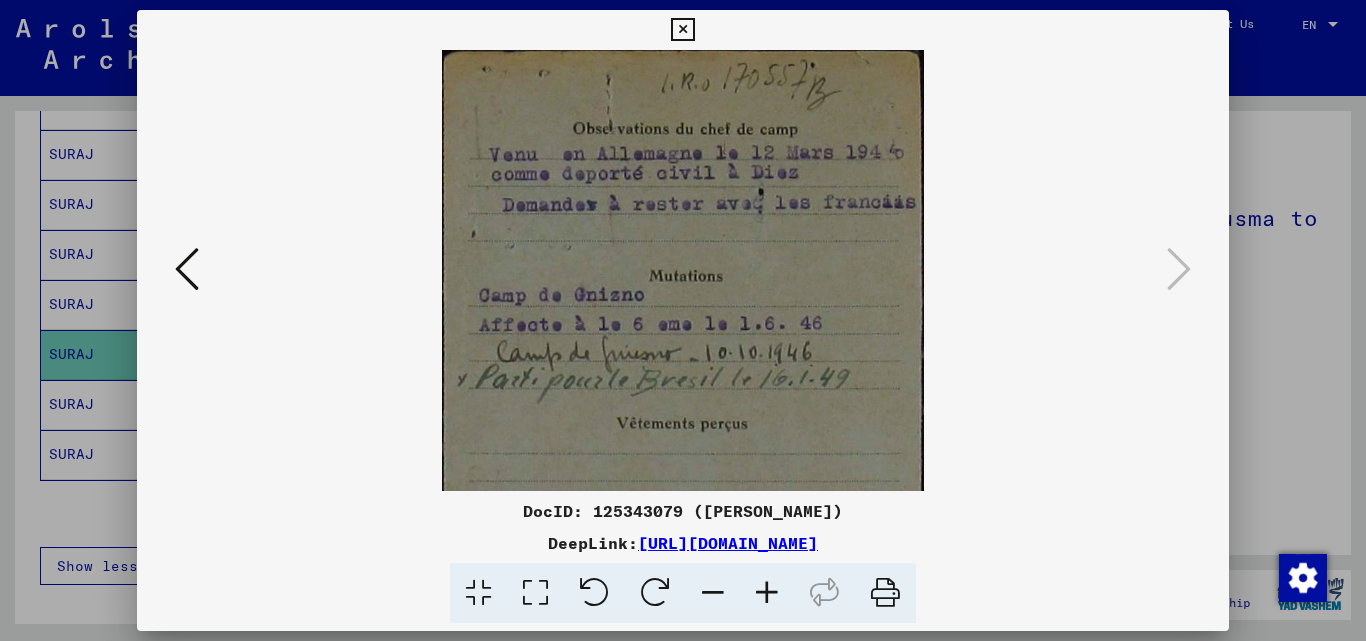click at bounding box center (767, 593) 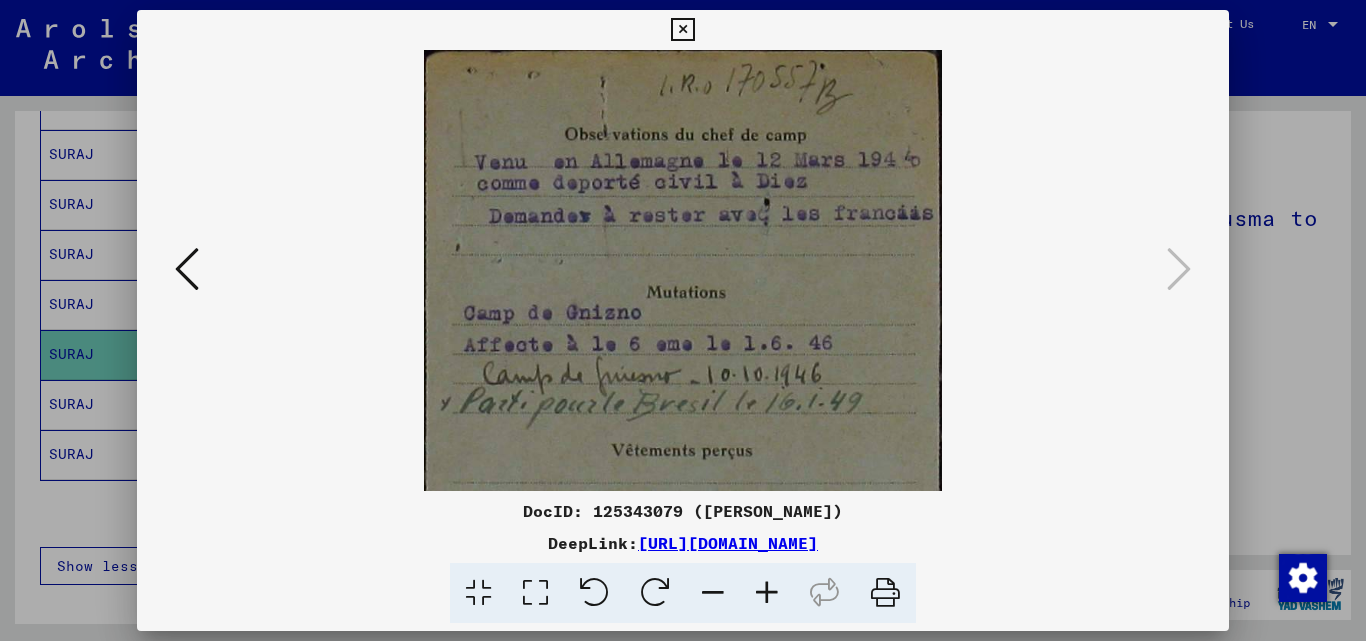 click at bounding box center (683, 270) 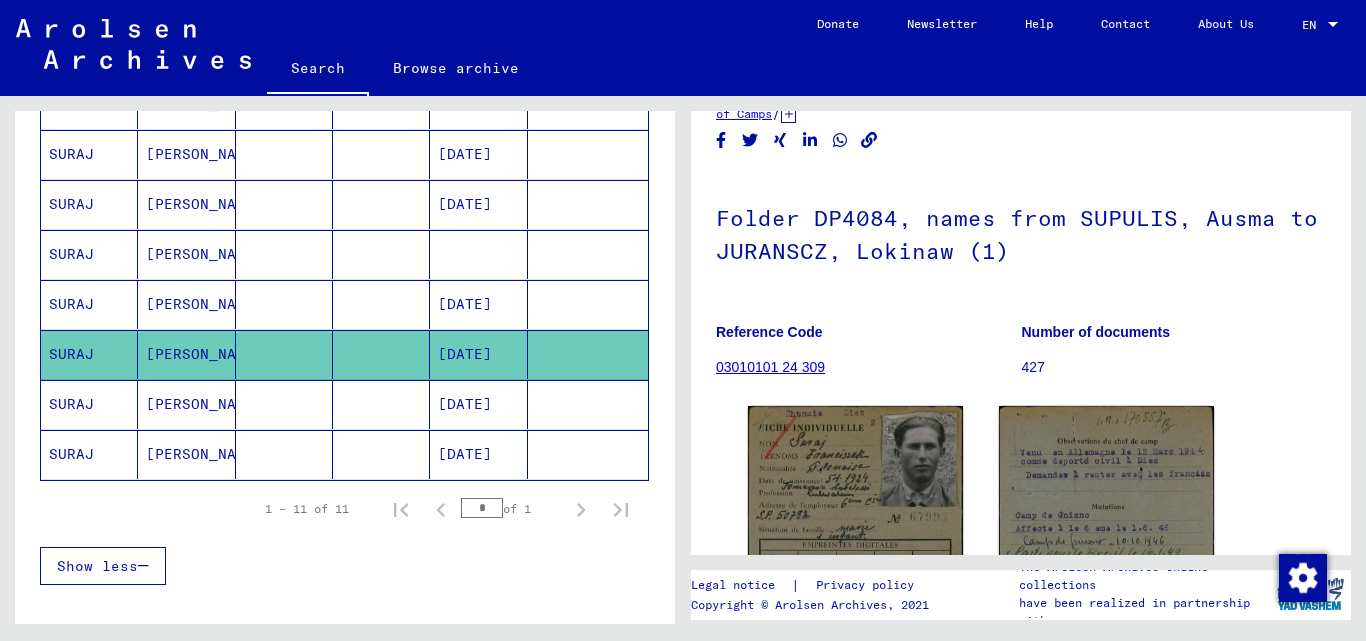 click on "[DATE]" at bounding box center (478, 454) 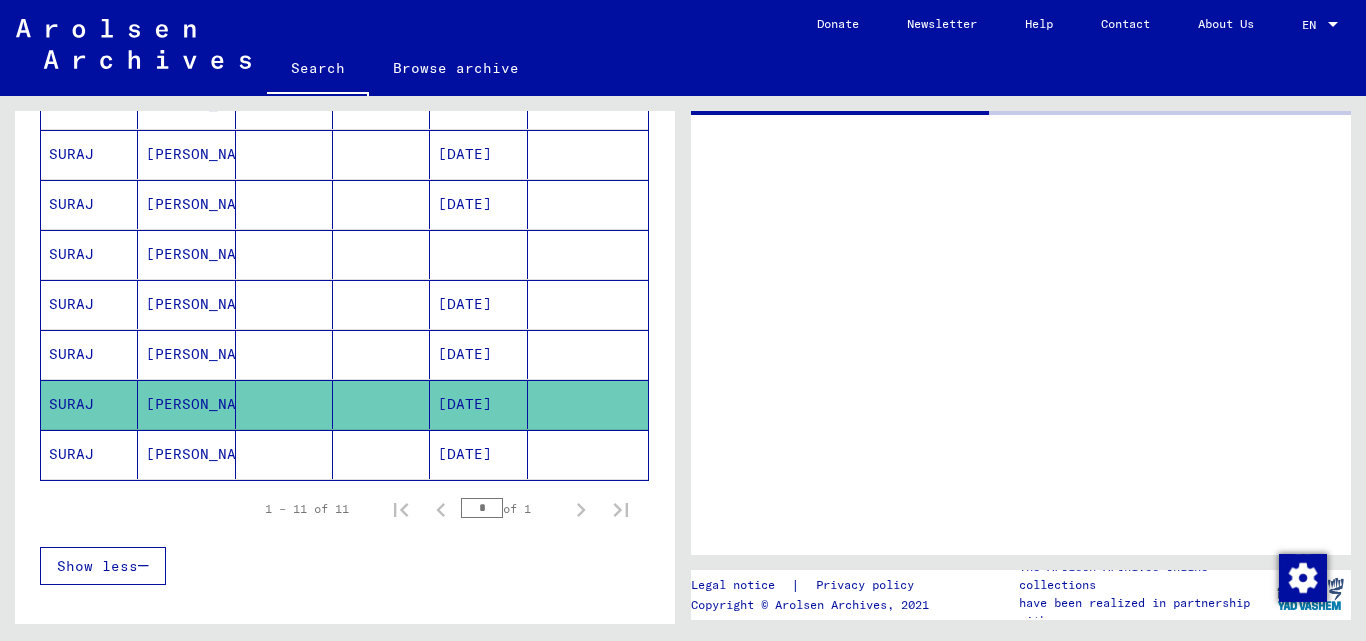 scroll, scrollTop: 0, scrollLeft: 0, axis: both 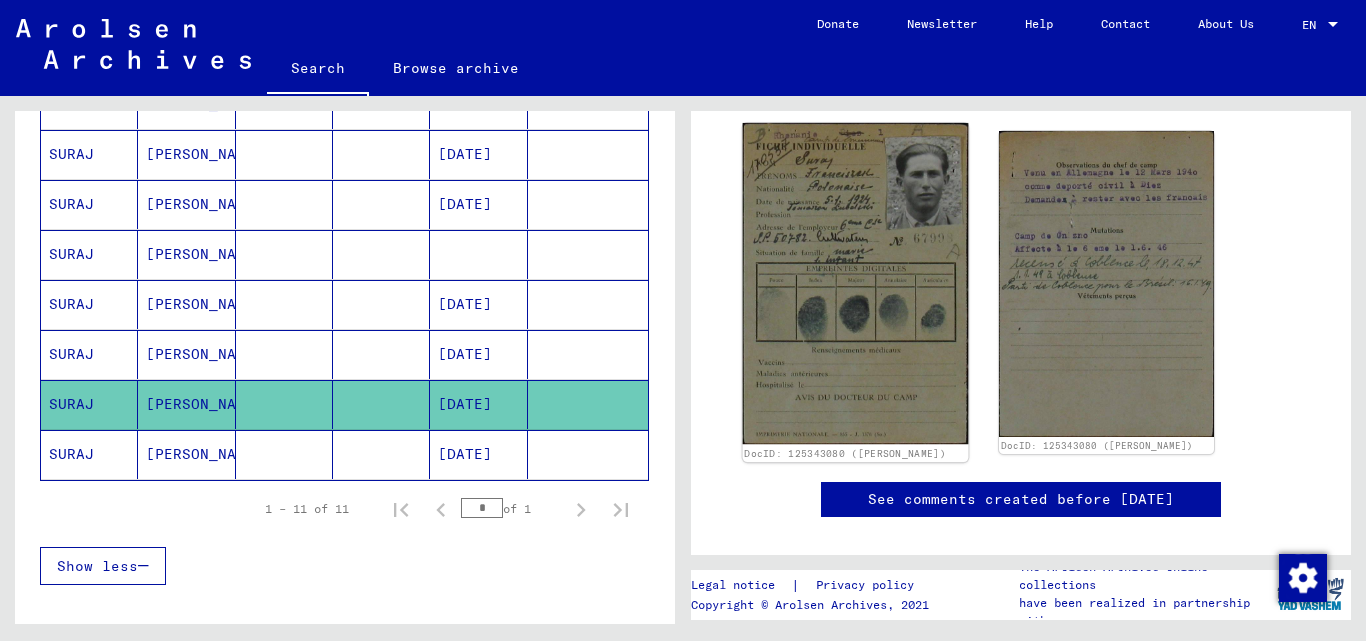 click 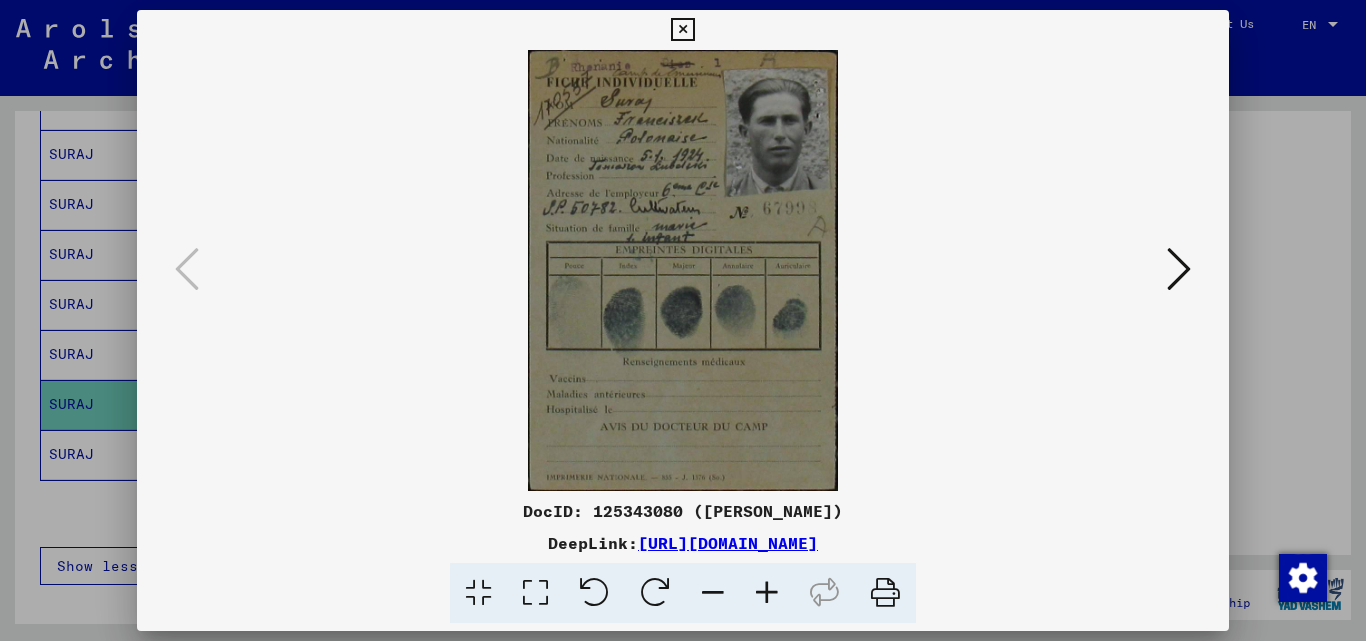 click at bounding box center [767, 593] 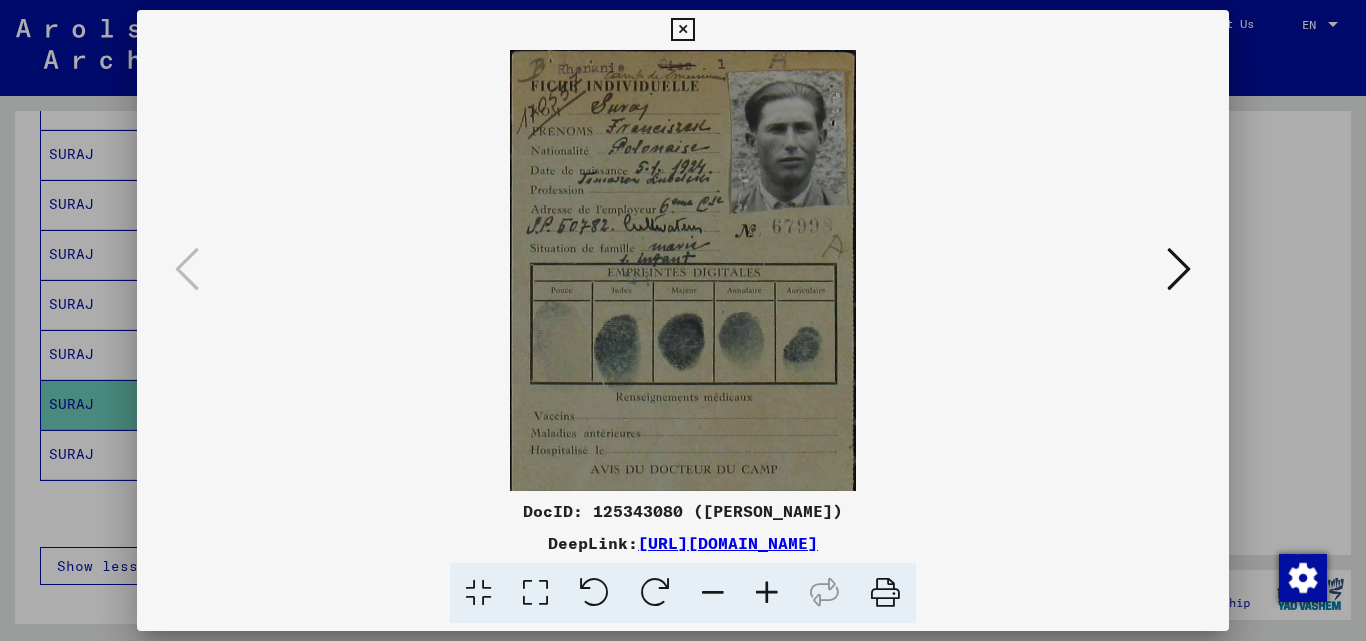click at bounding box center (767, 593) 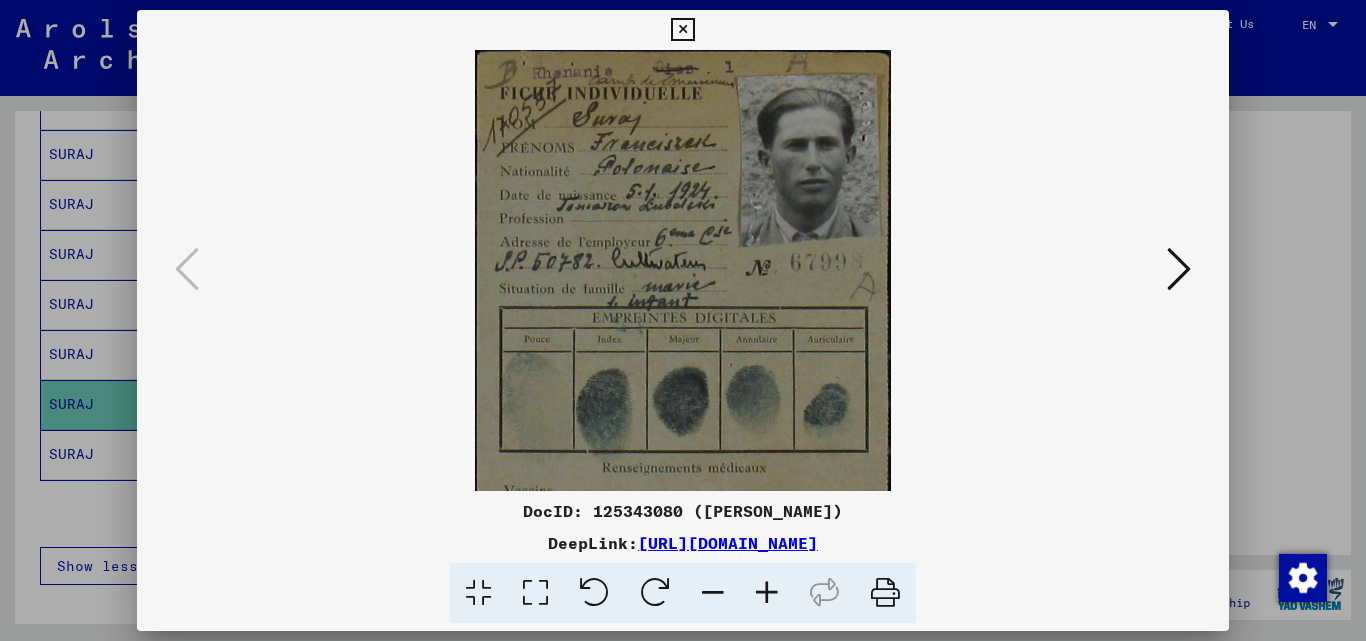click at bounding box center [767, 593] 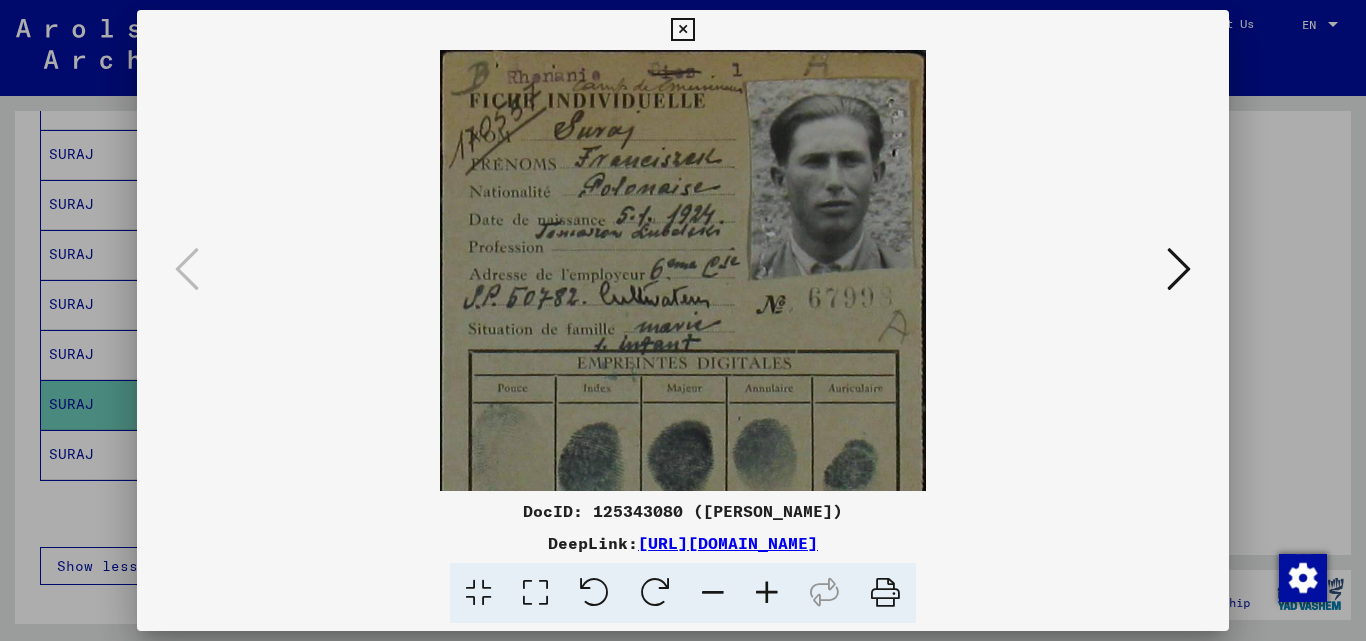 click at bounding box center (767, 593) 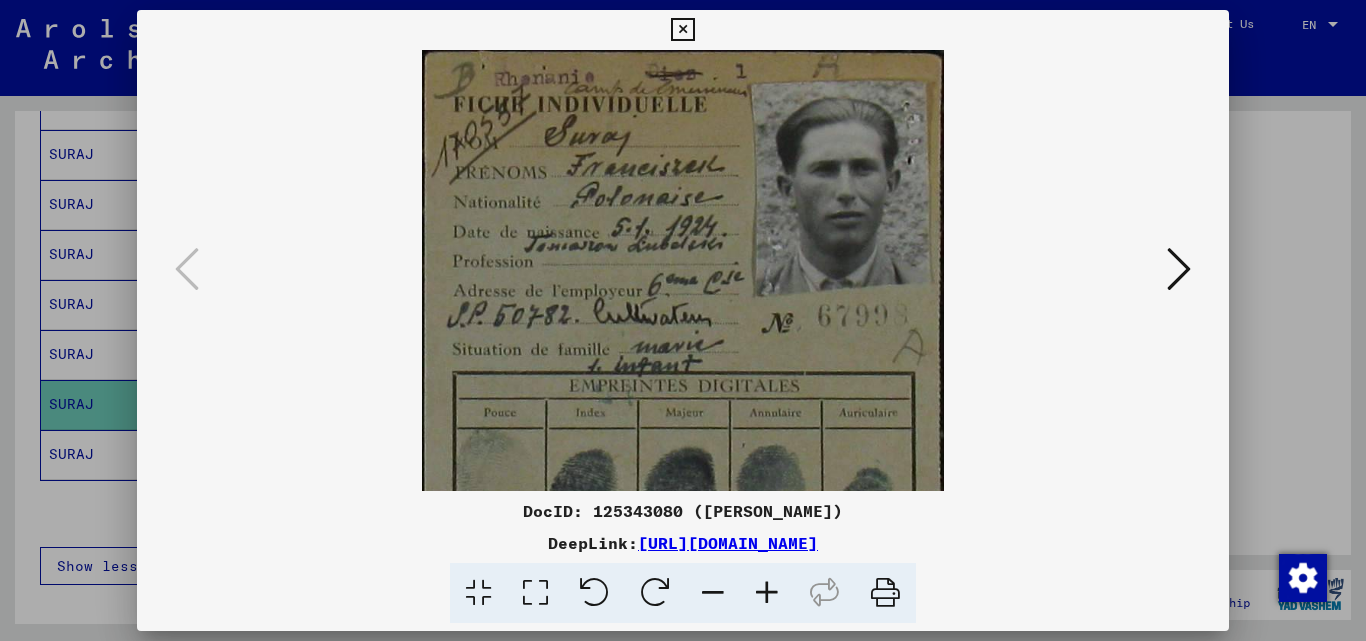 click at bounding box center (767, 593) 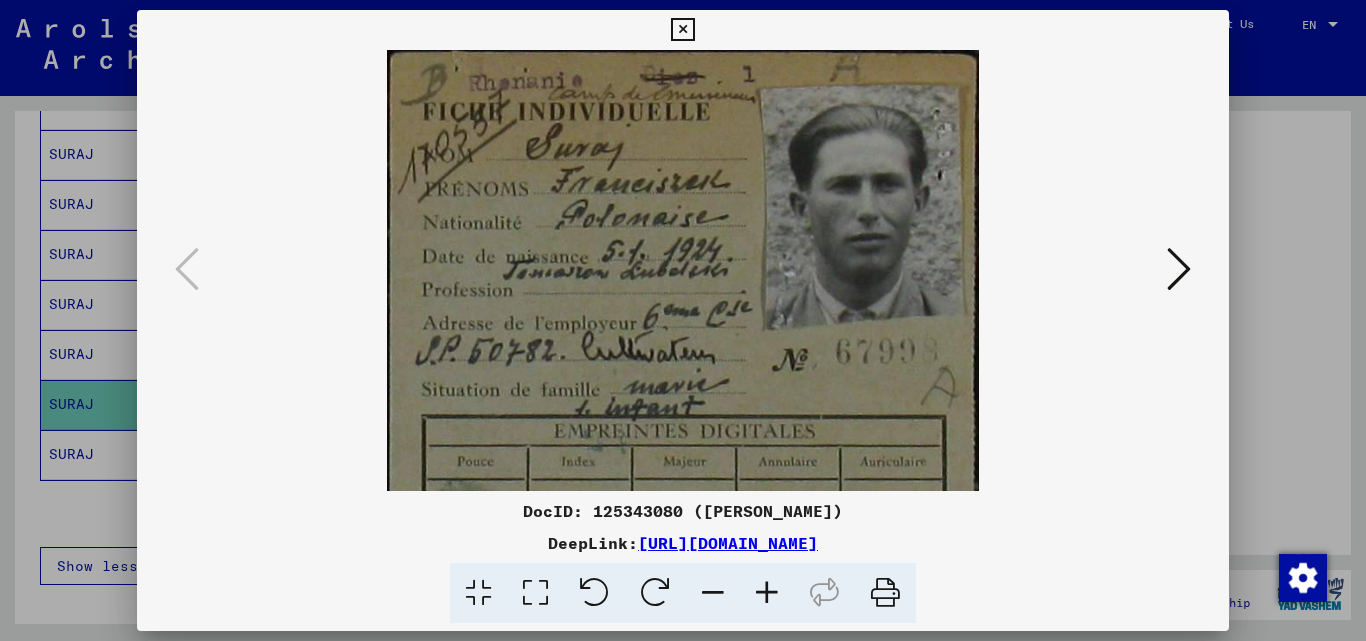 click at bounding box center (1179, 269) 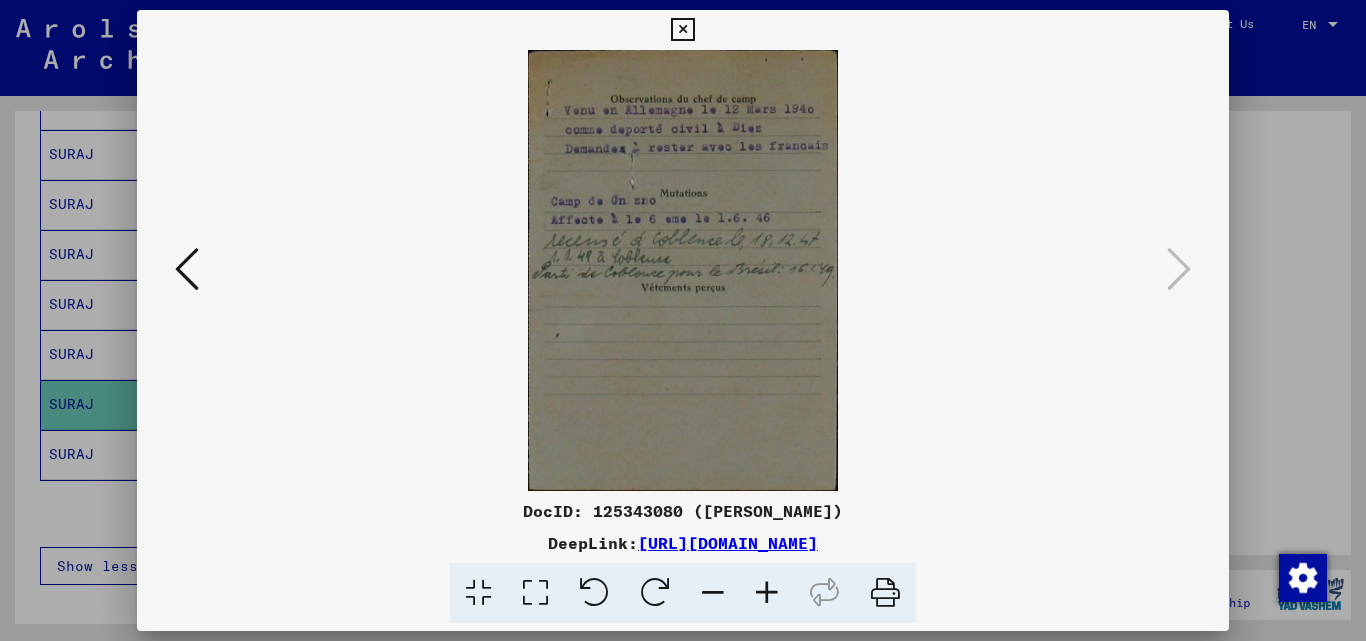 click at bounding box center [767, 593] 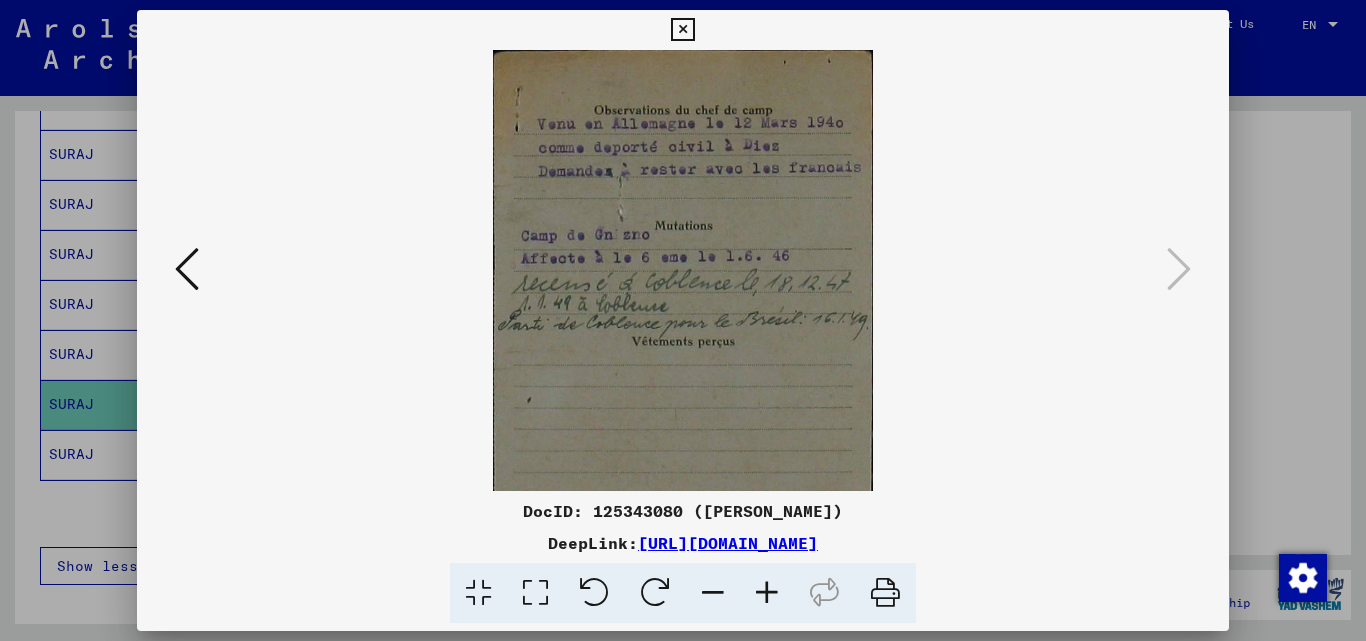 click at bounding box center (767, 593) 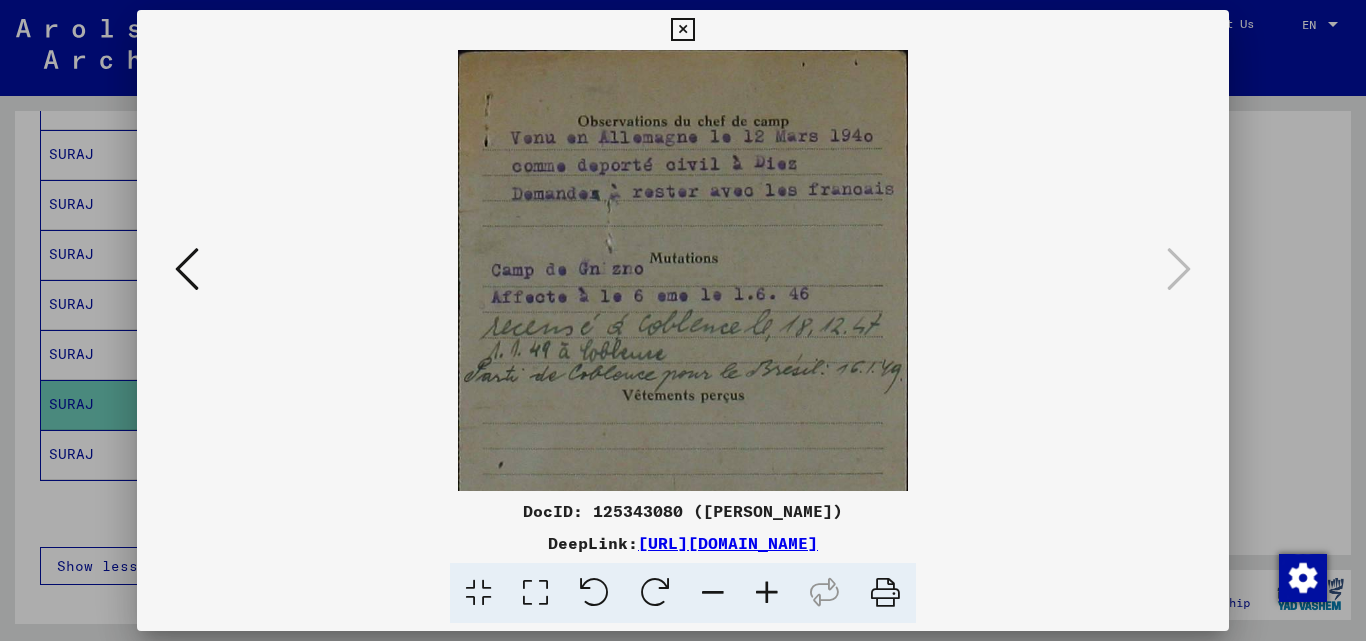 click at bounding box center (767, 593) 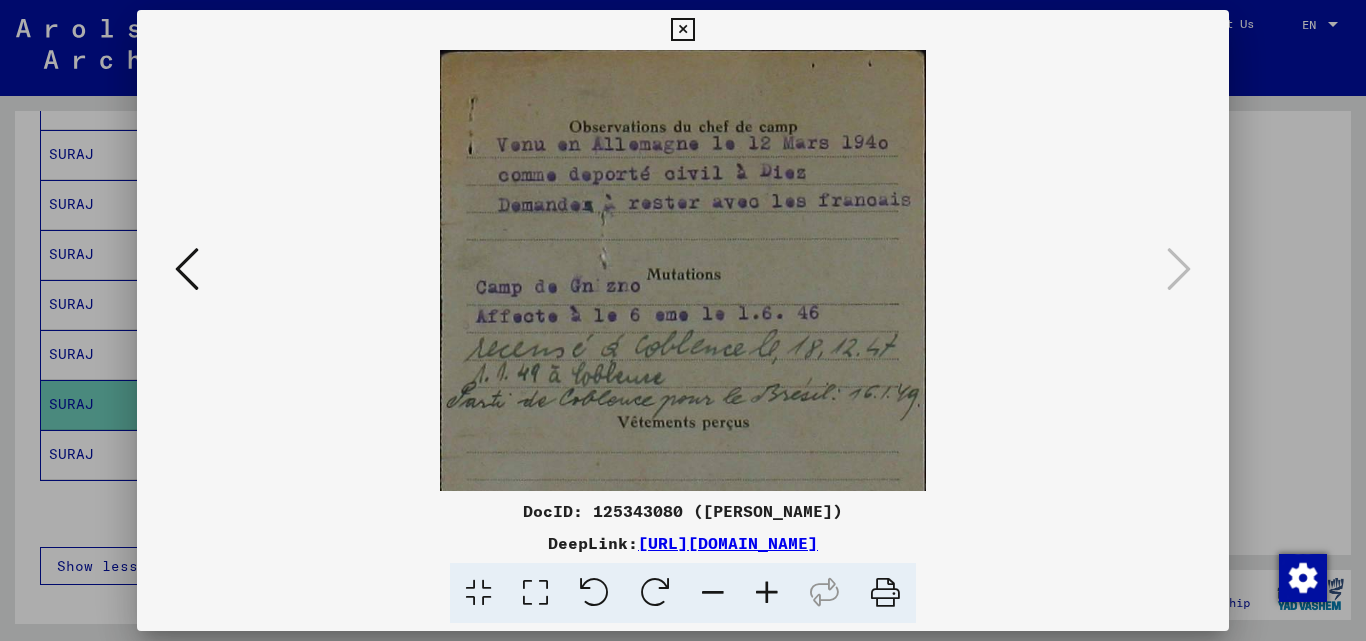 click at bounding box center (683, 320) 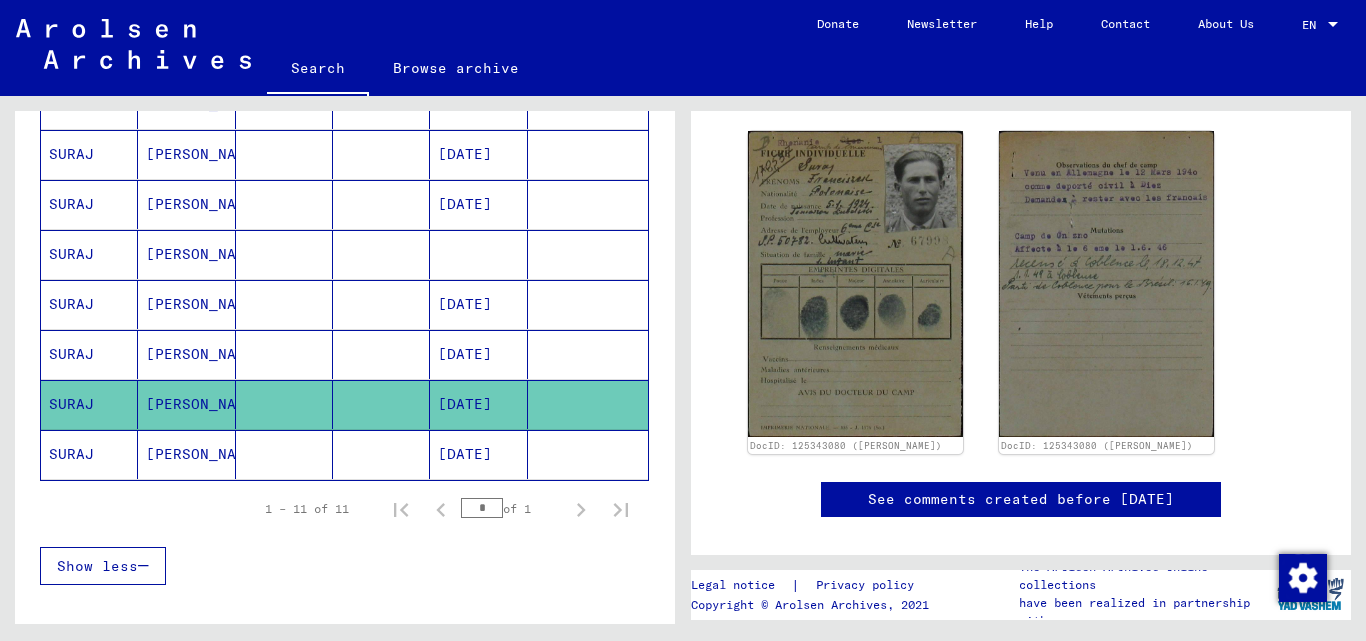 click on "[DATE]" 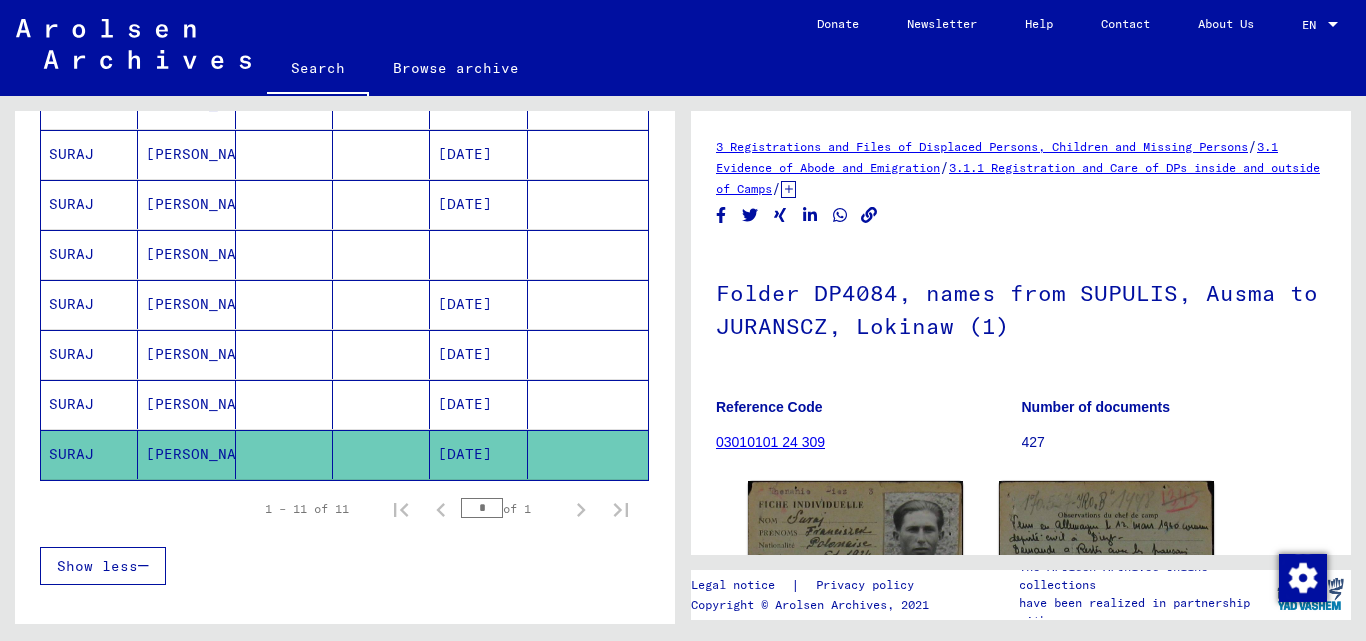scroll, scrollTop: 0, scrollLeft: 0, axis: both 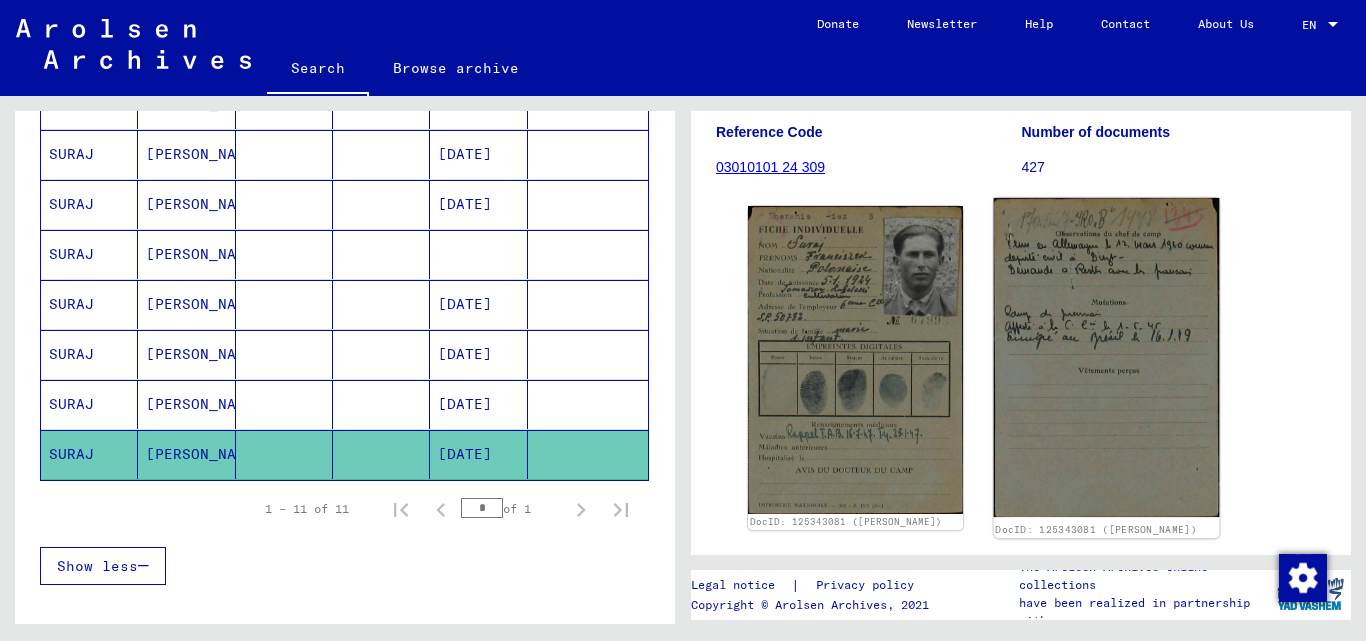 click 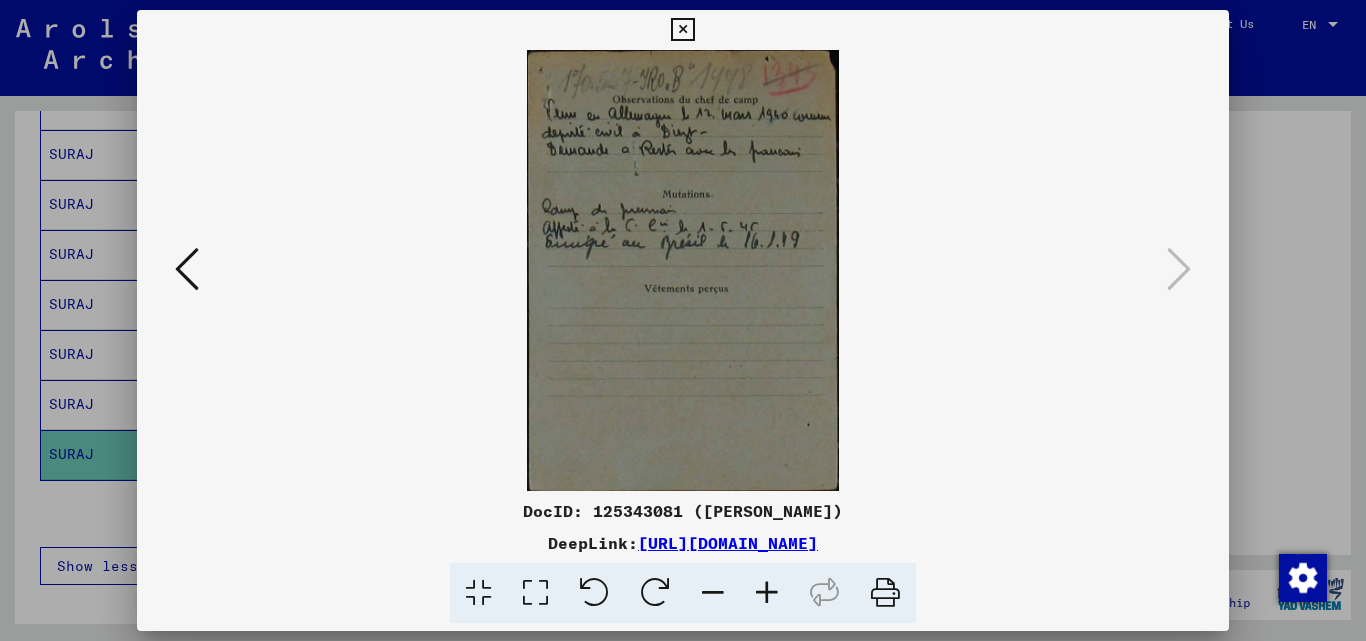click at bounding box center [767, 593] 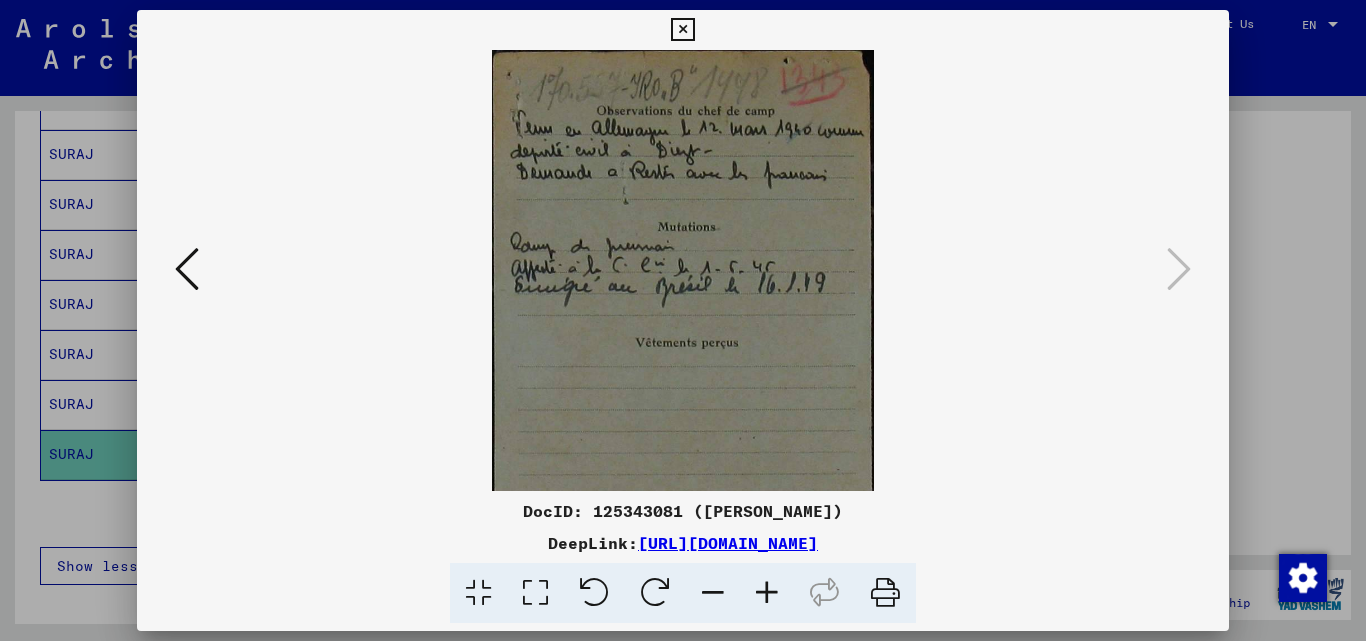 click at bounding box center (767, 593) 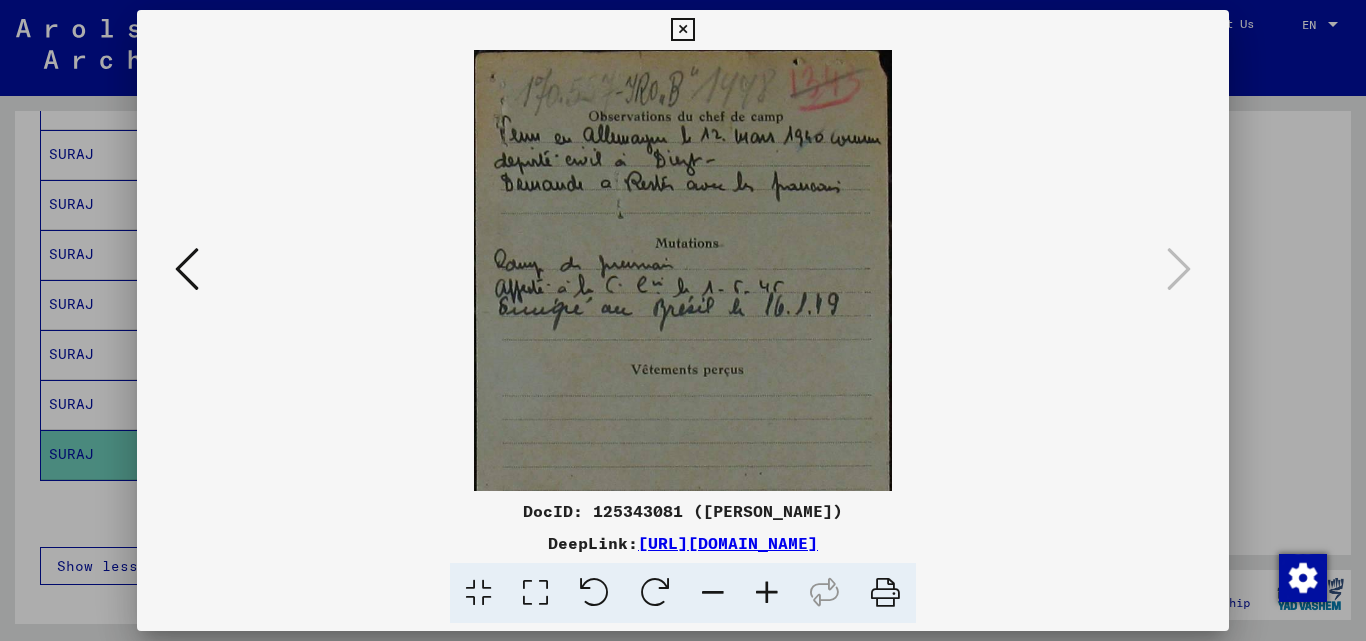 click at bounding box center [767, 593] 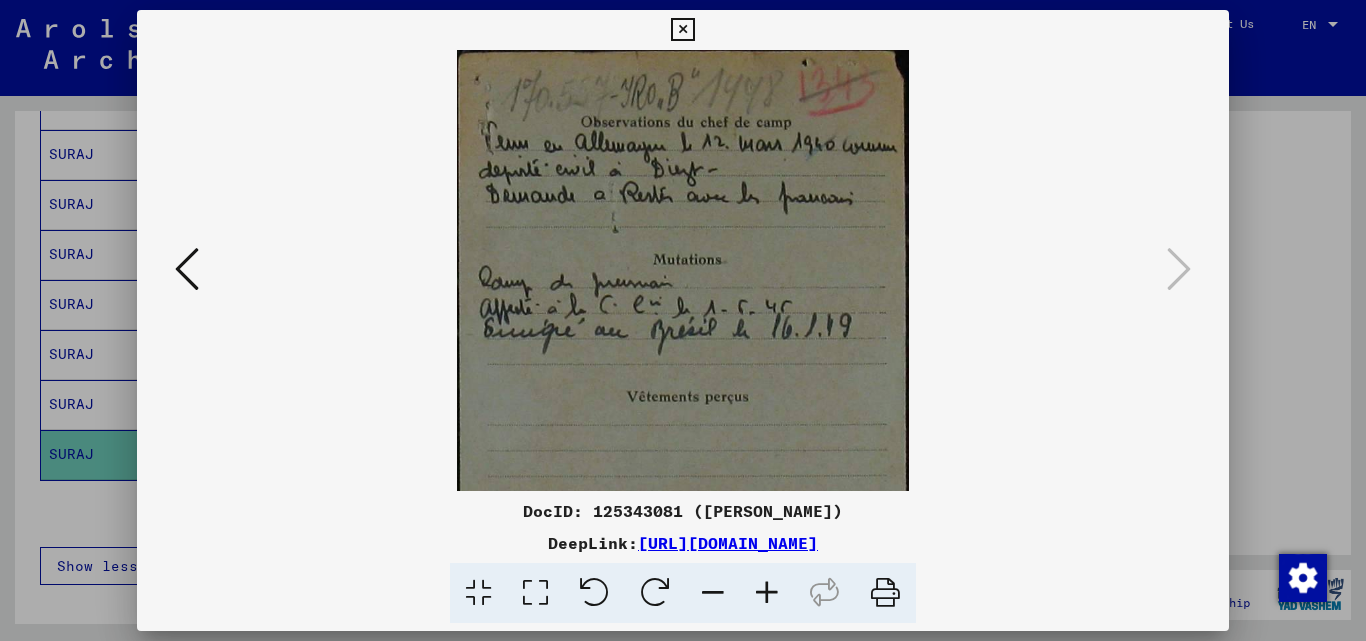 click at bounding box center [767, 593] 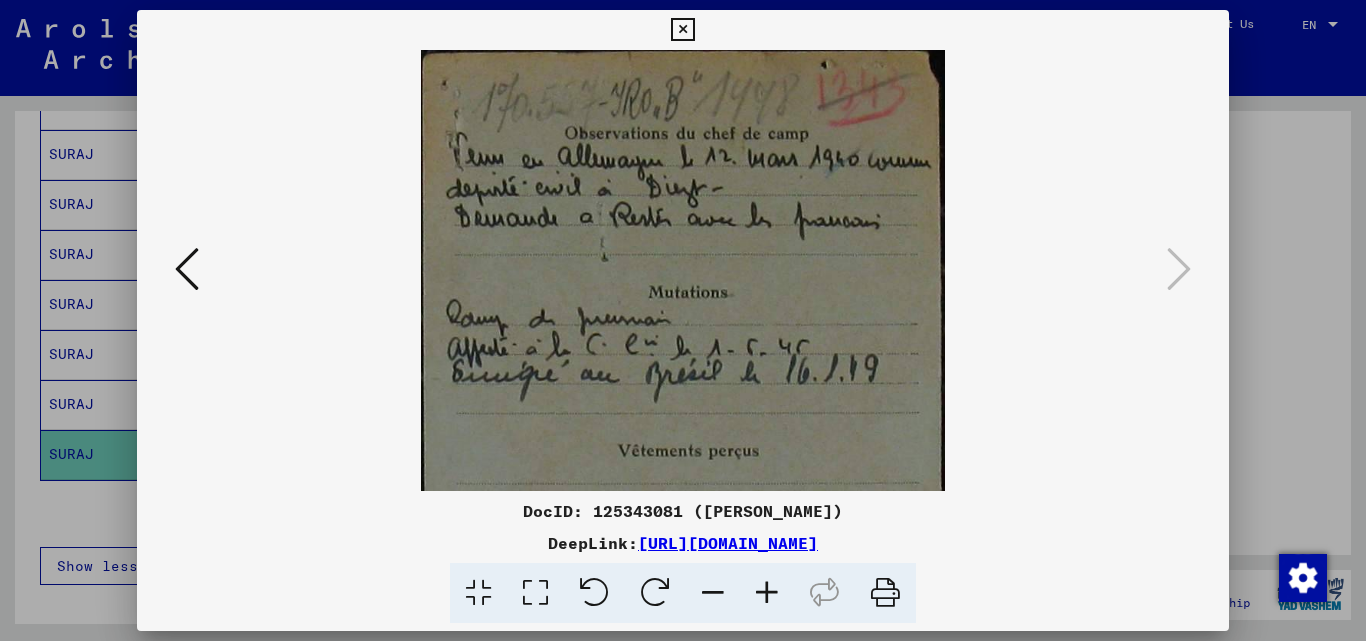 click at bounding box center [767, 593] 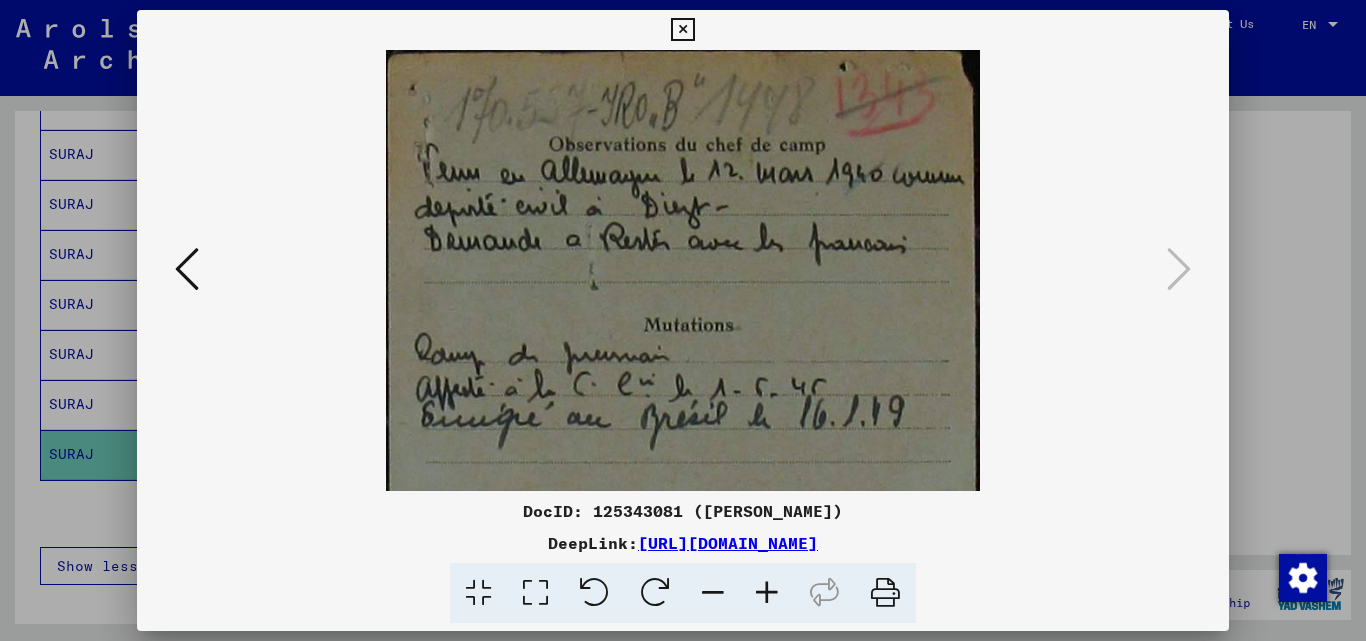 click at bounding box center [683, 320] 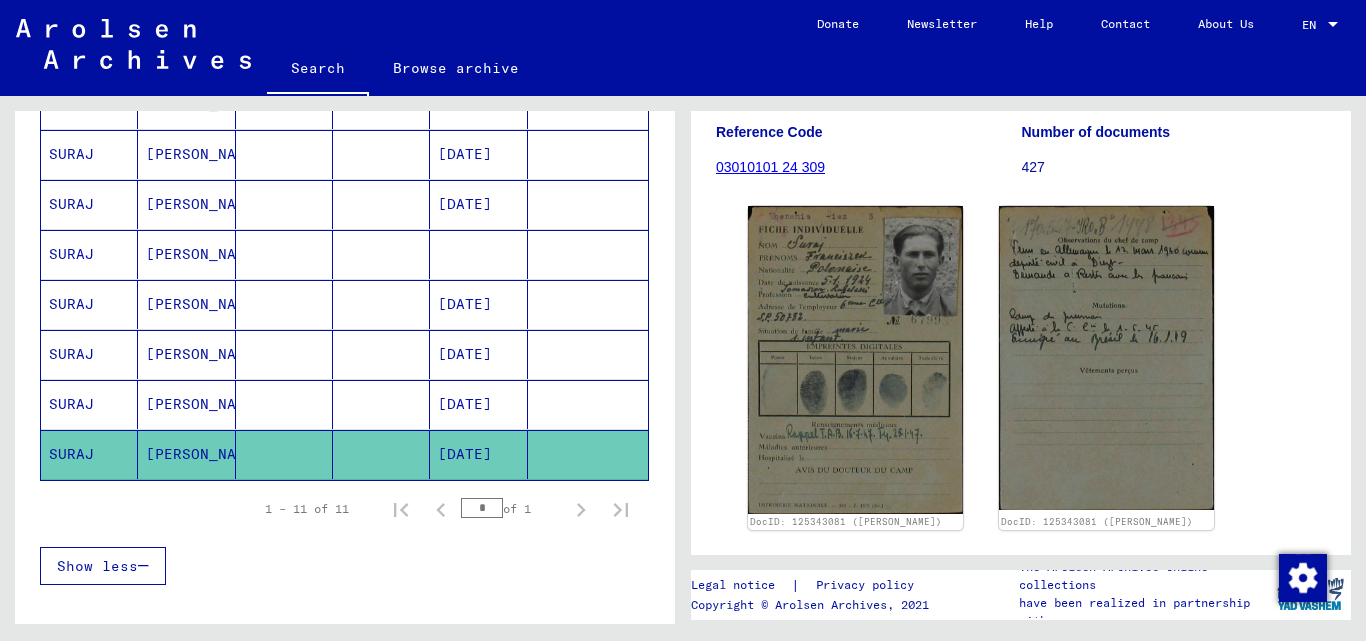 click on "[DATE]" at bounding box center [478, 354] 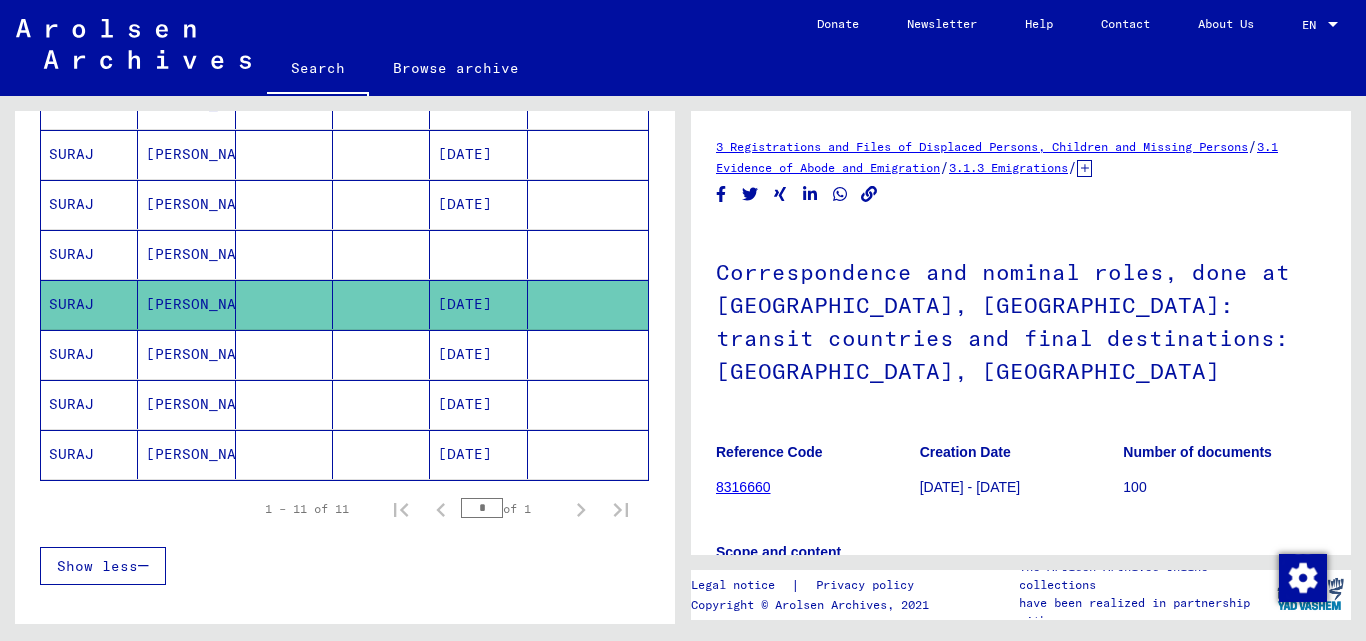 scroll, scrollTop: 0, scrollLeft: 0, axis: both 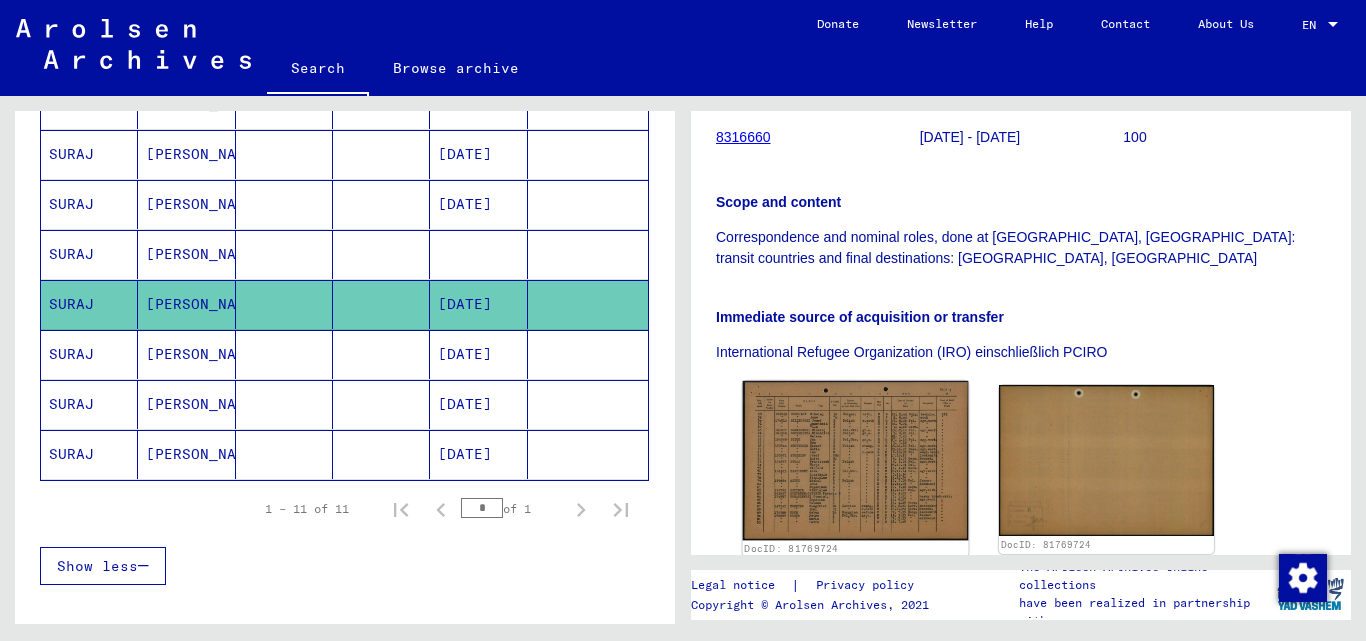 click 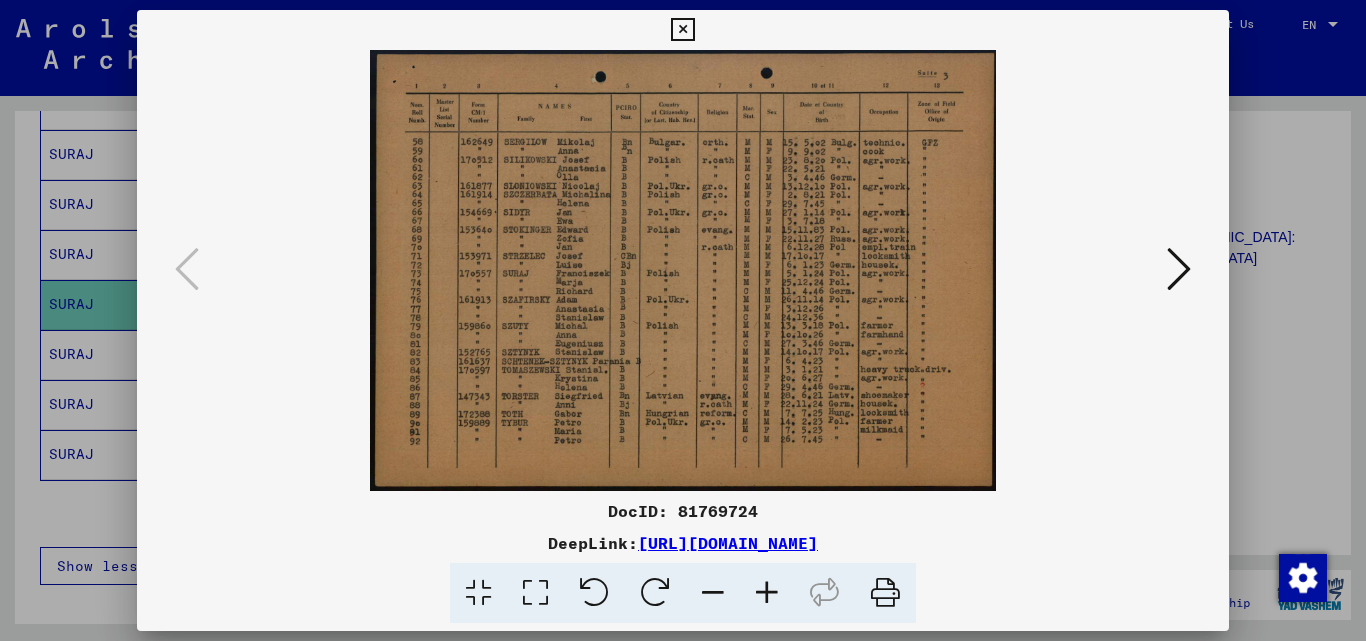 click at bounding box center (767, 593) 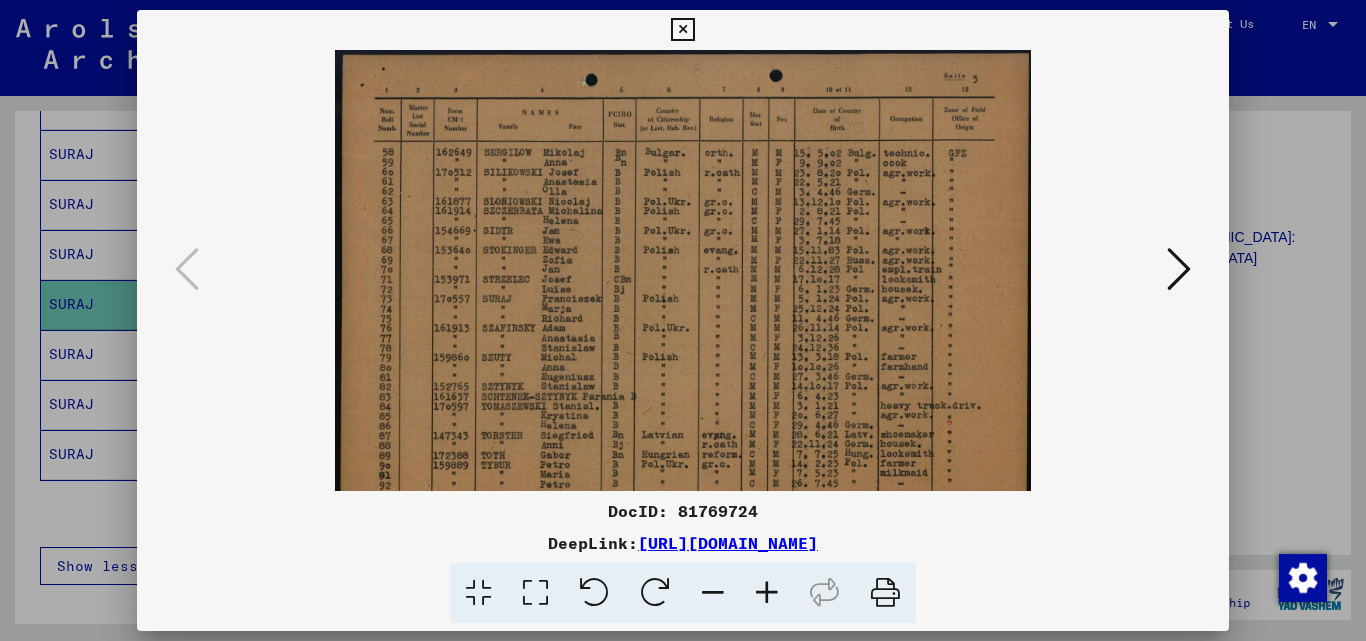 click at bounding box center (767, 593) 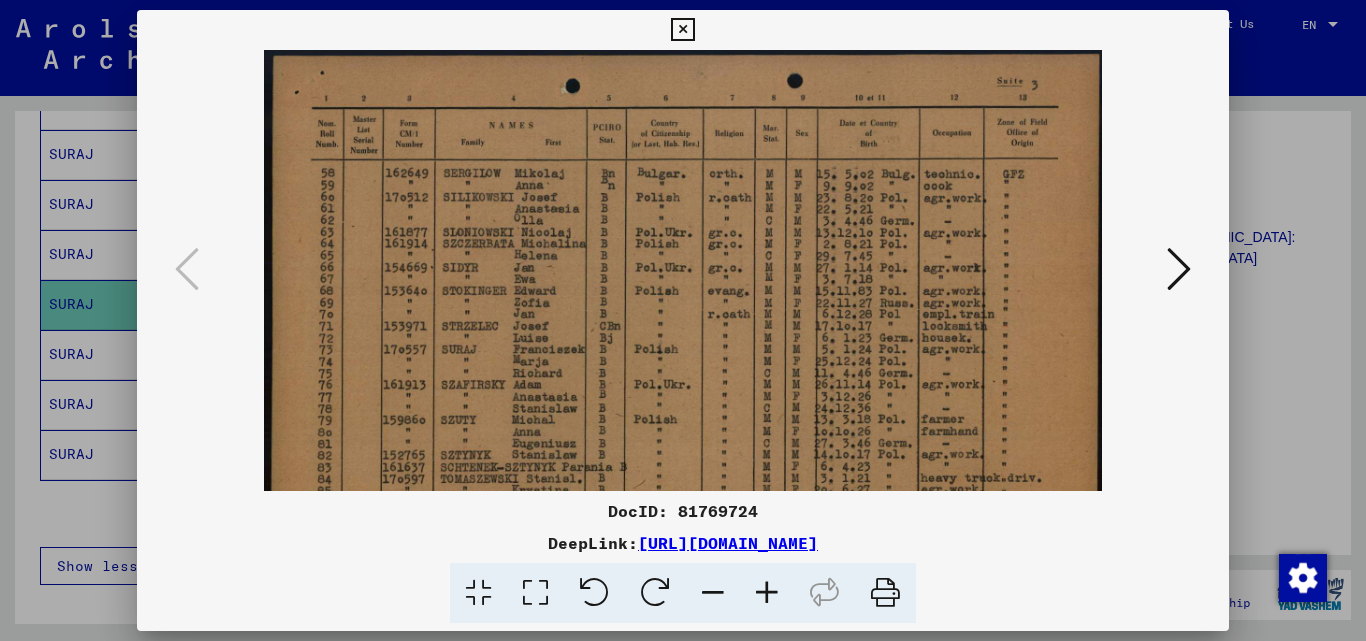click at bounding box center [767, 593] 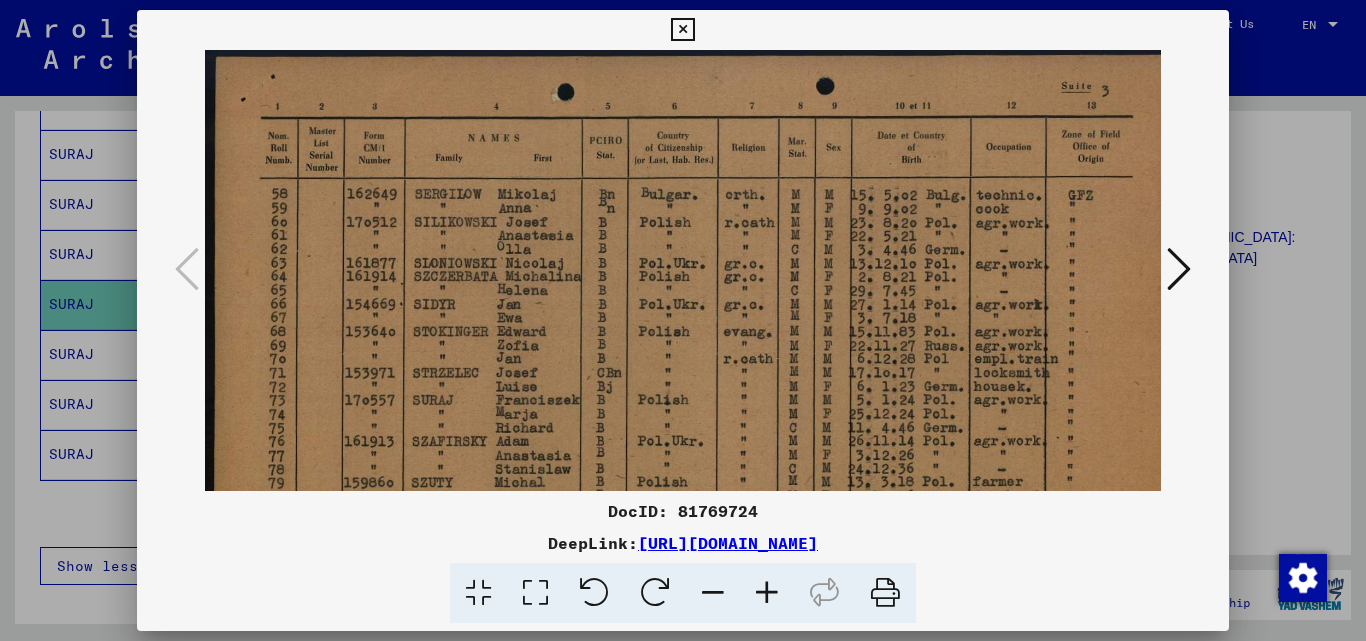 click at bounding box center (767, 593) 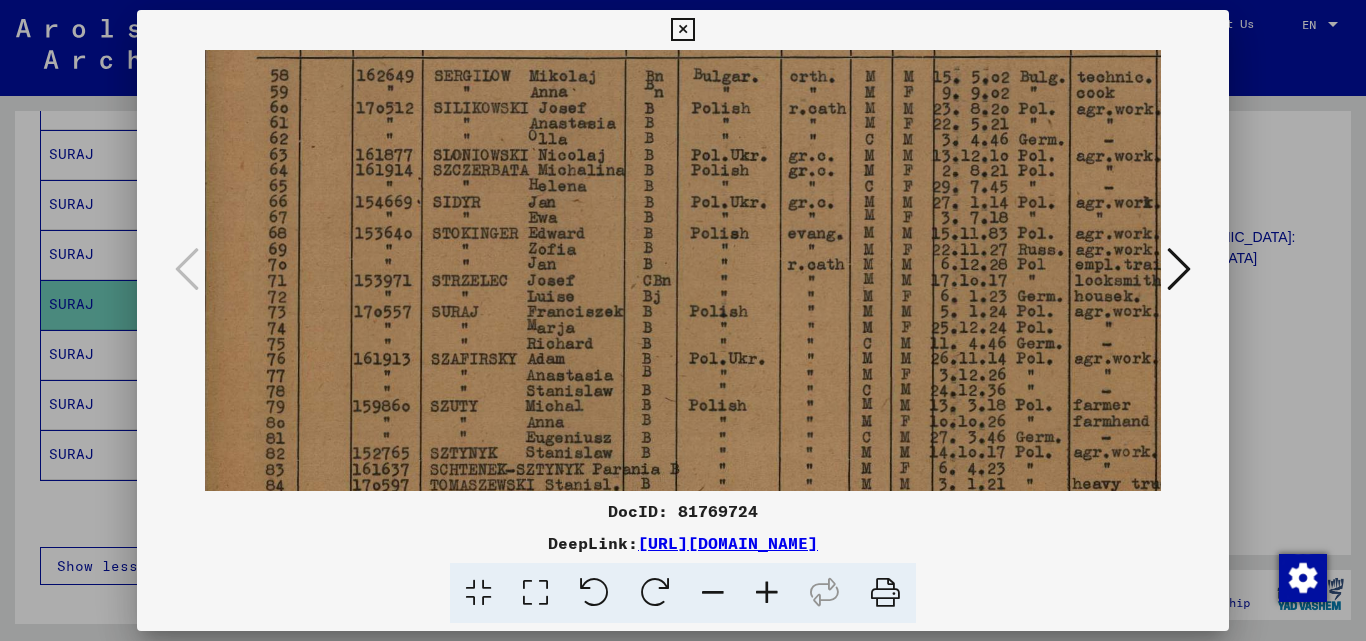 drag, startPoint x: 791, startPoint y: 246, endPoint x: 728, endPoint y: 6, distance: 248.13101 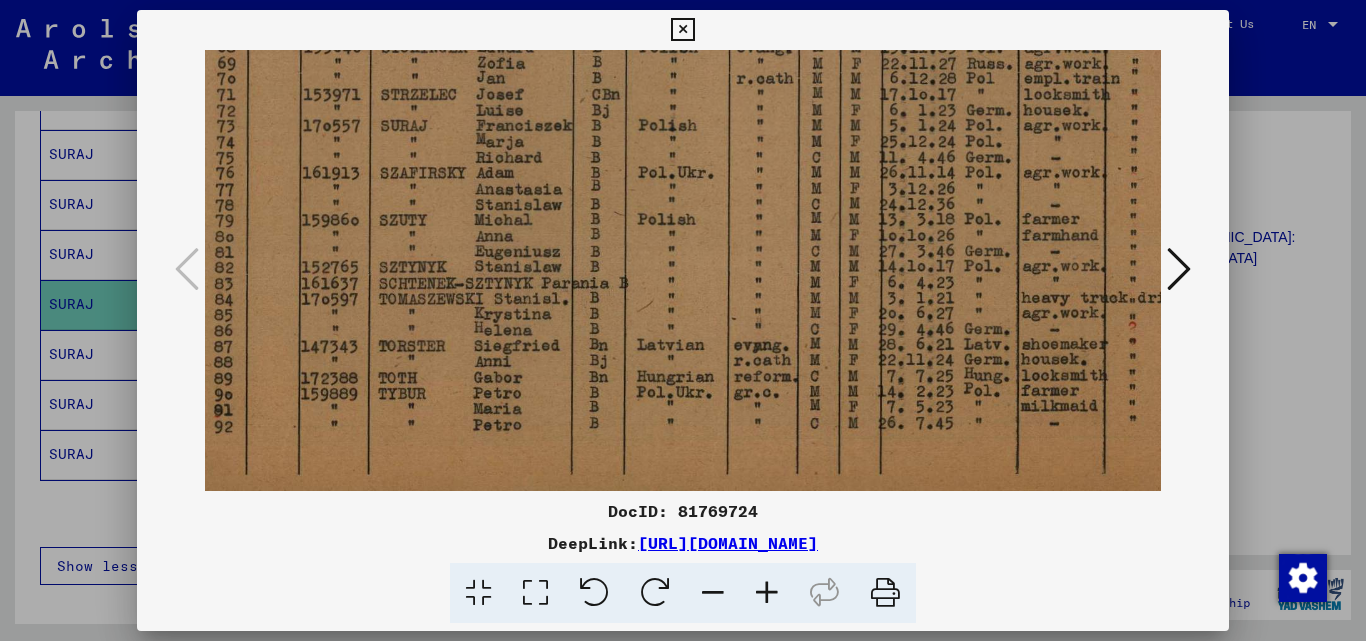 click at bounding box center [683, 320] 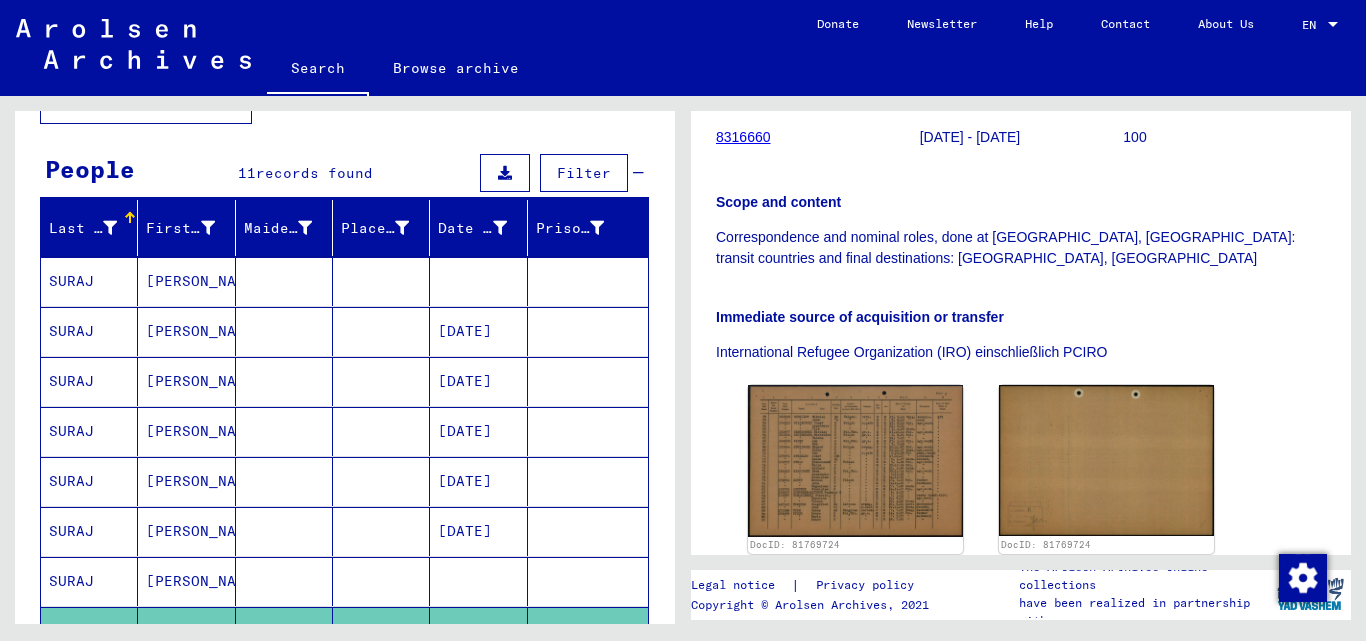 scroll, scrollTop: 0, scrollLeft: 0, axis: both 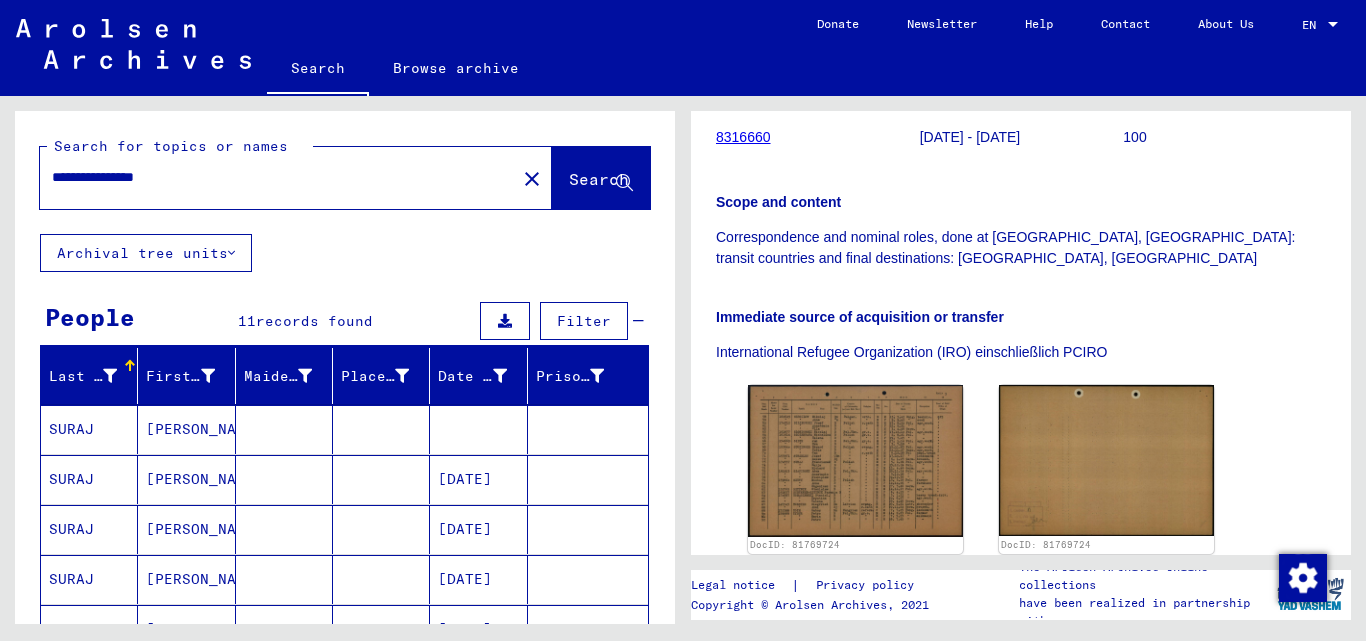drag, startPoint x: 136, startPoint y: 175, endPoint x: 3, endPoint y: 152, distance: 134.97408 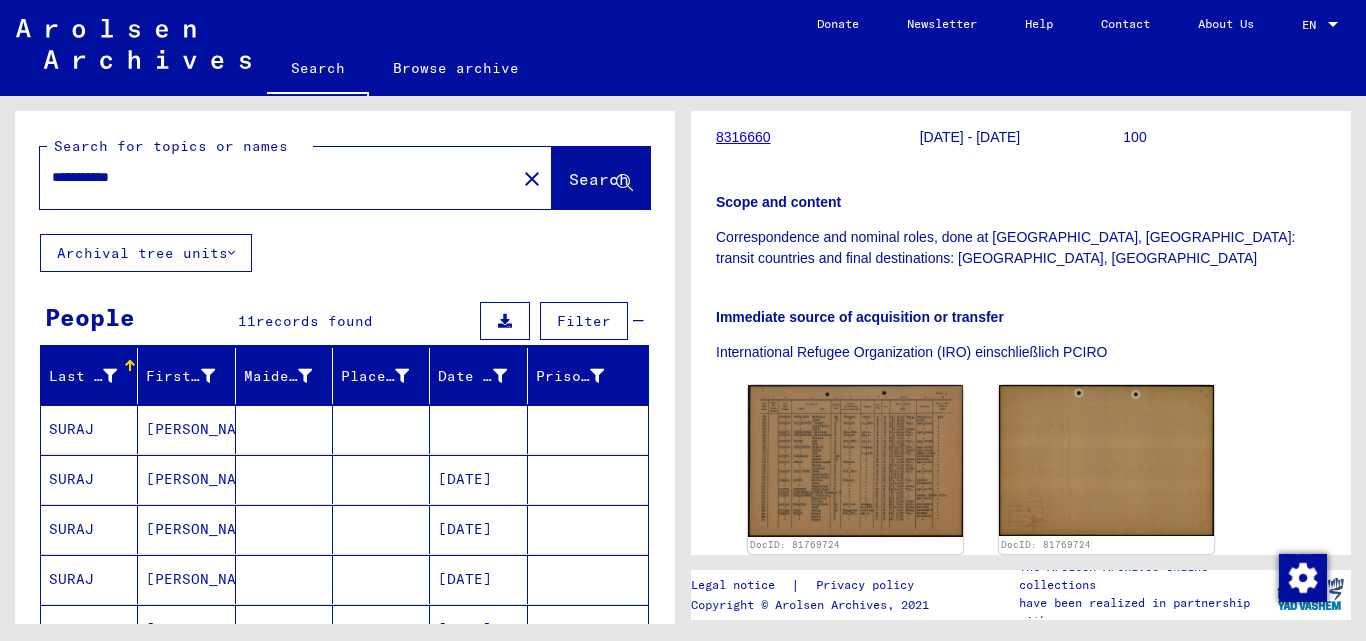type on "**********" 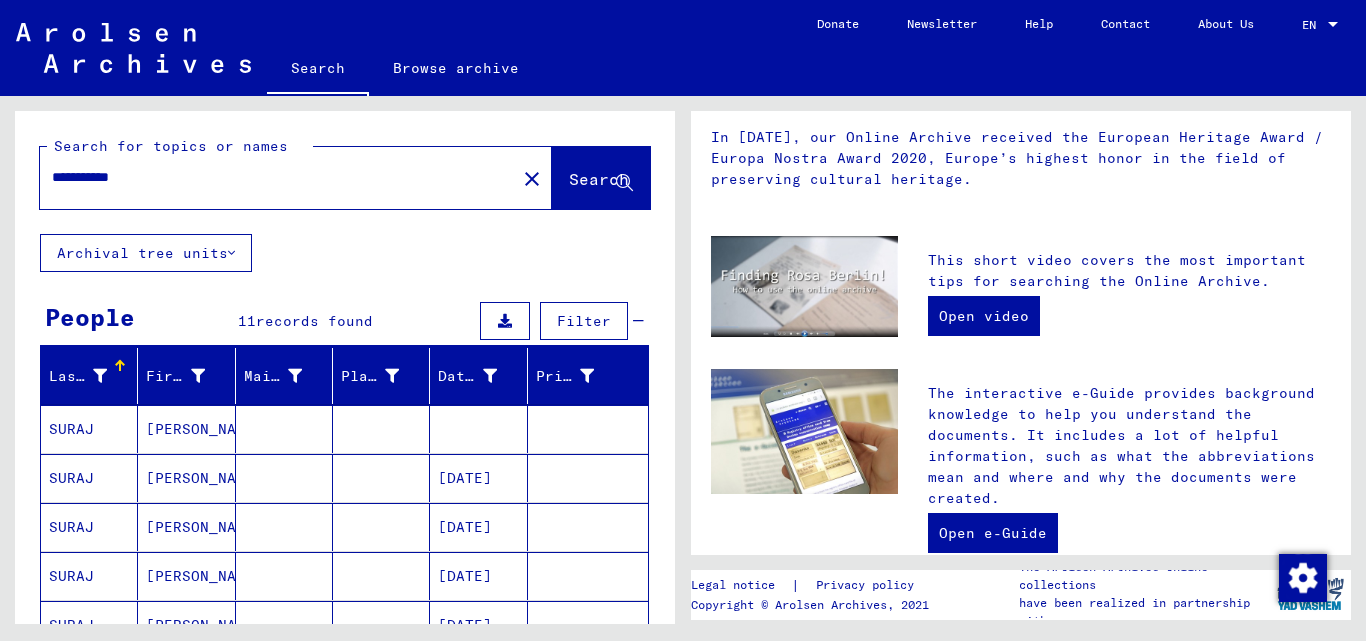 scroll, scrollTop: 0, scrollLeft: 0, axis: both 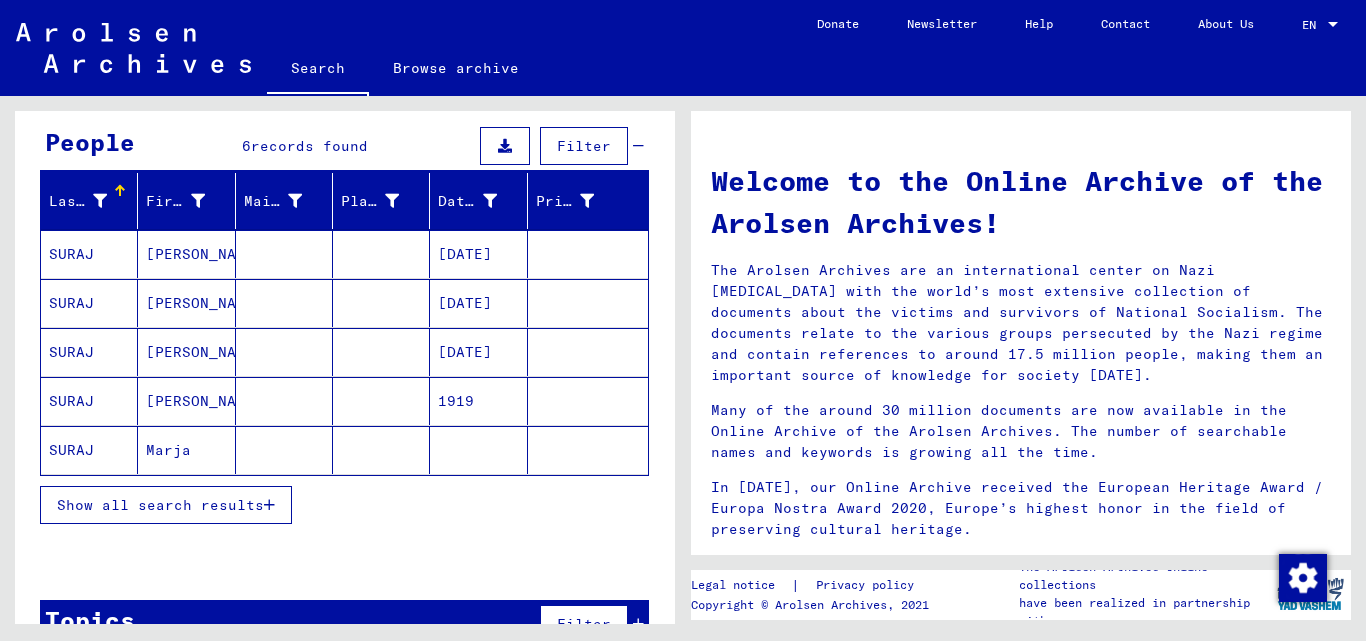 click on "Show all search results" at bounding box center [160, 505] 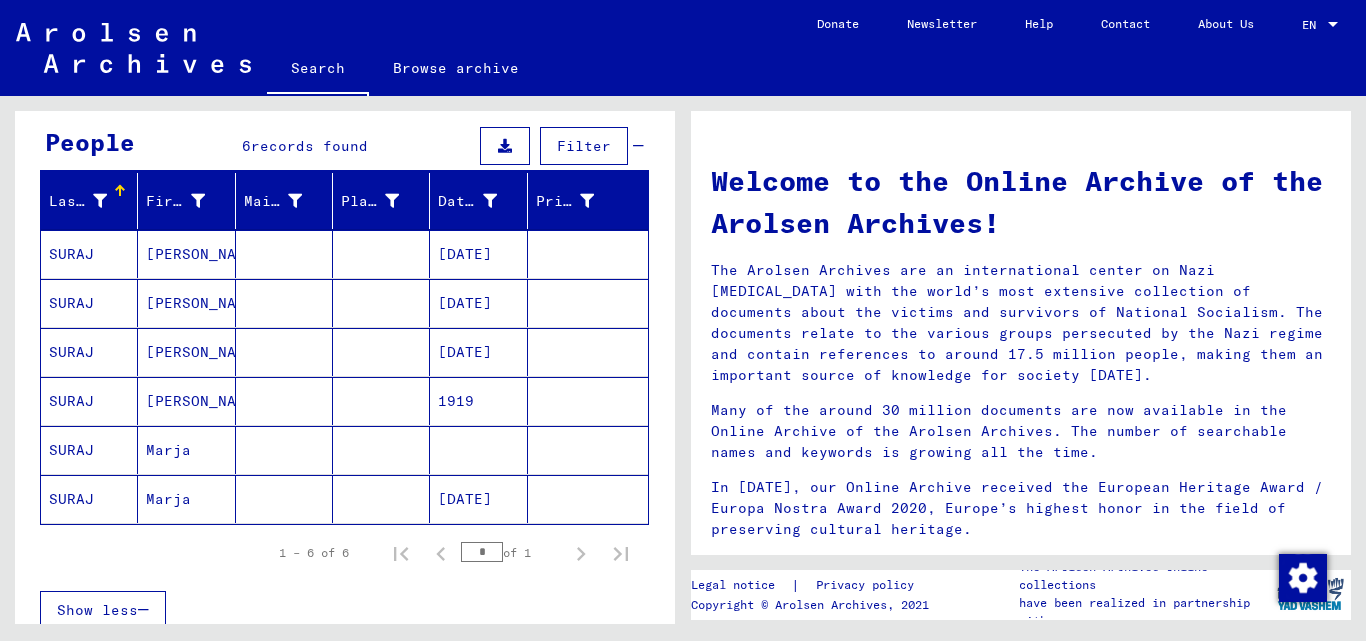 click on "[DATE]" 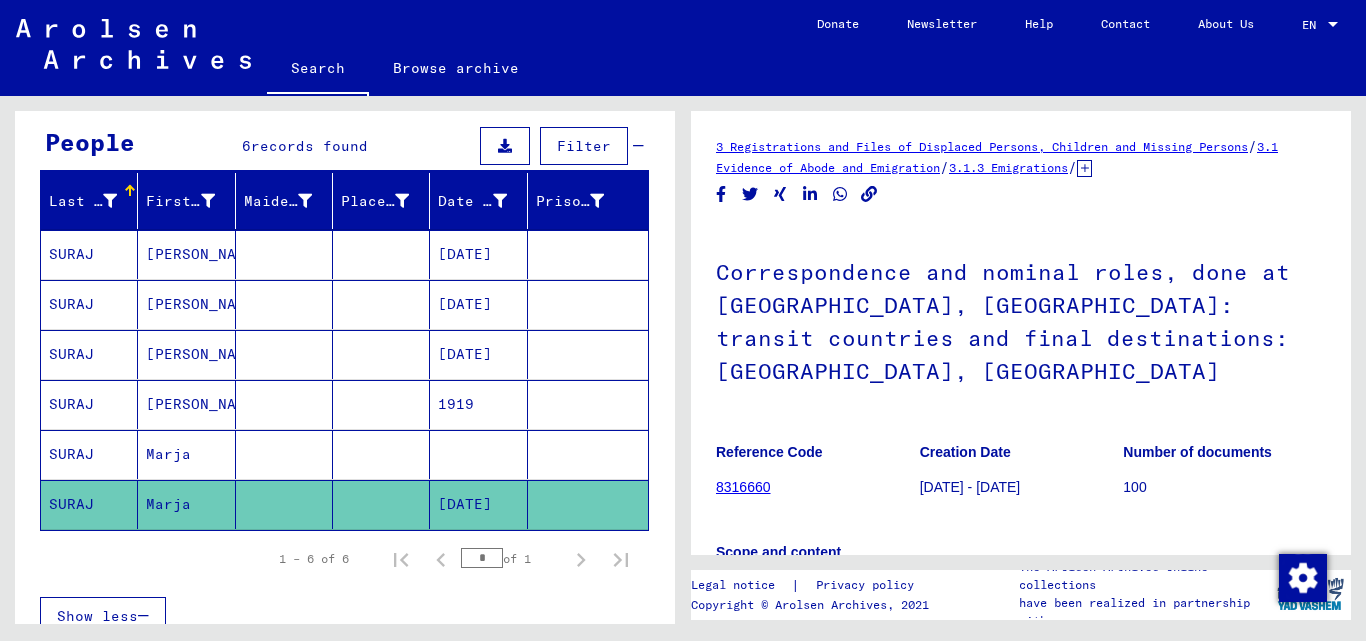 scroll, scrollTop: 0, scrollLeft: 0, axis: both 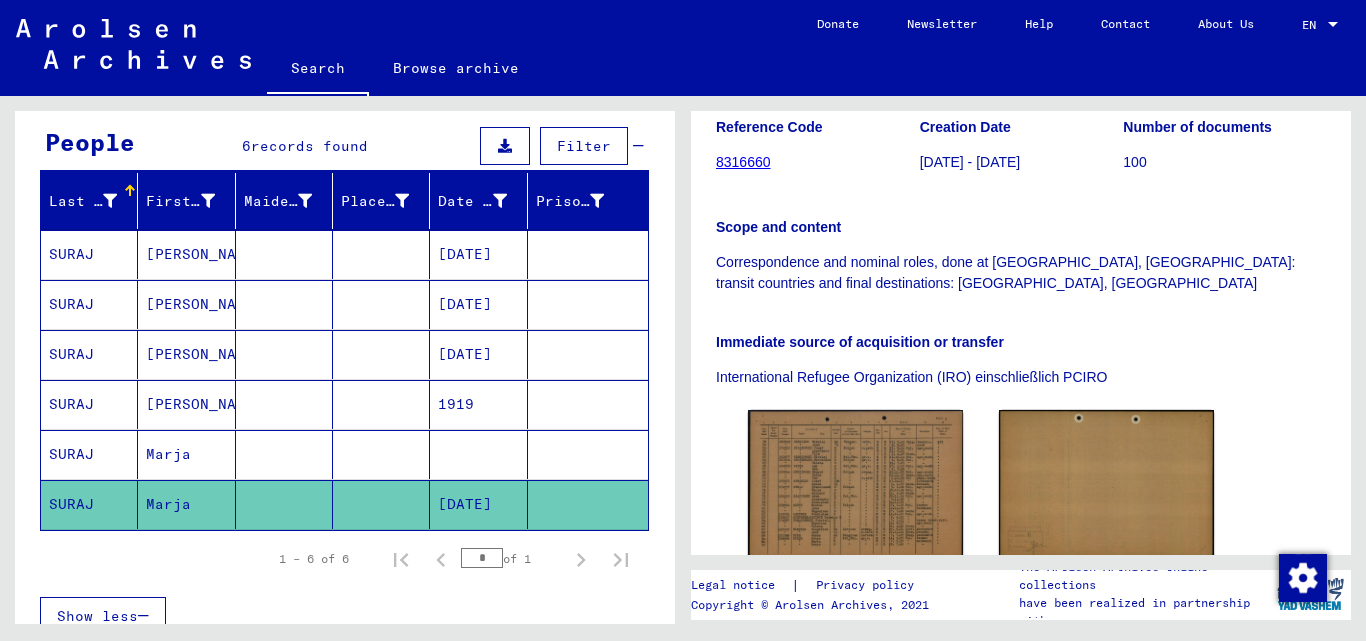 click at bounding box center (381, 304) 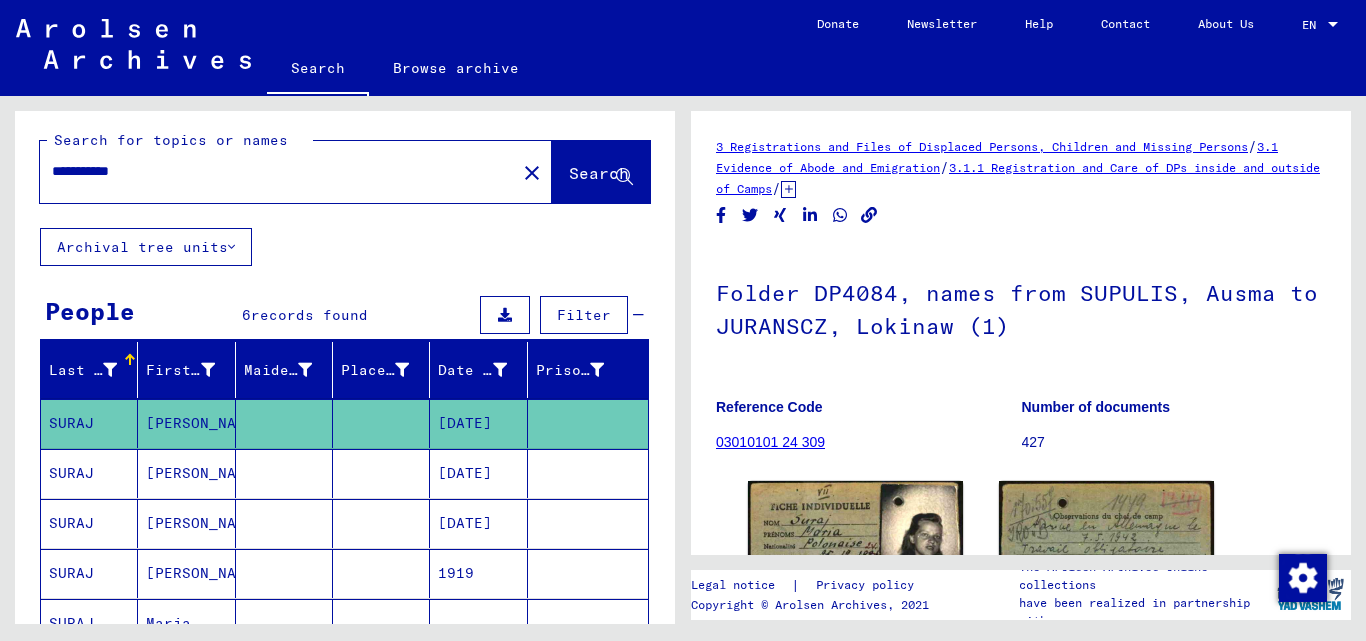 scroll, scrollTop: 0, scrollLeft: 0, axis: both 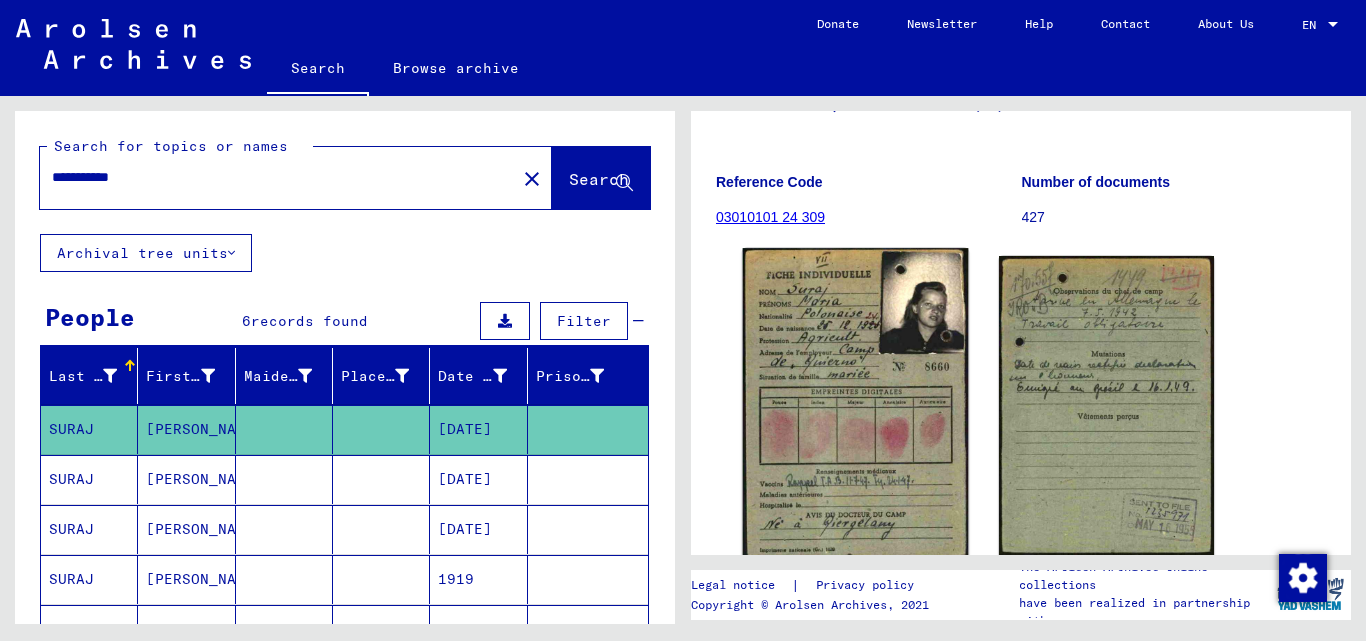 click 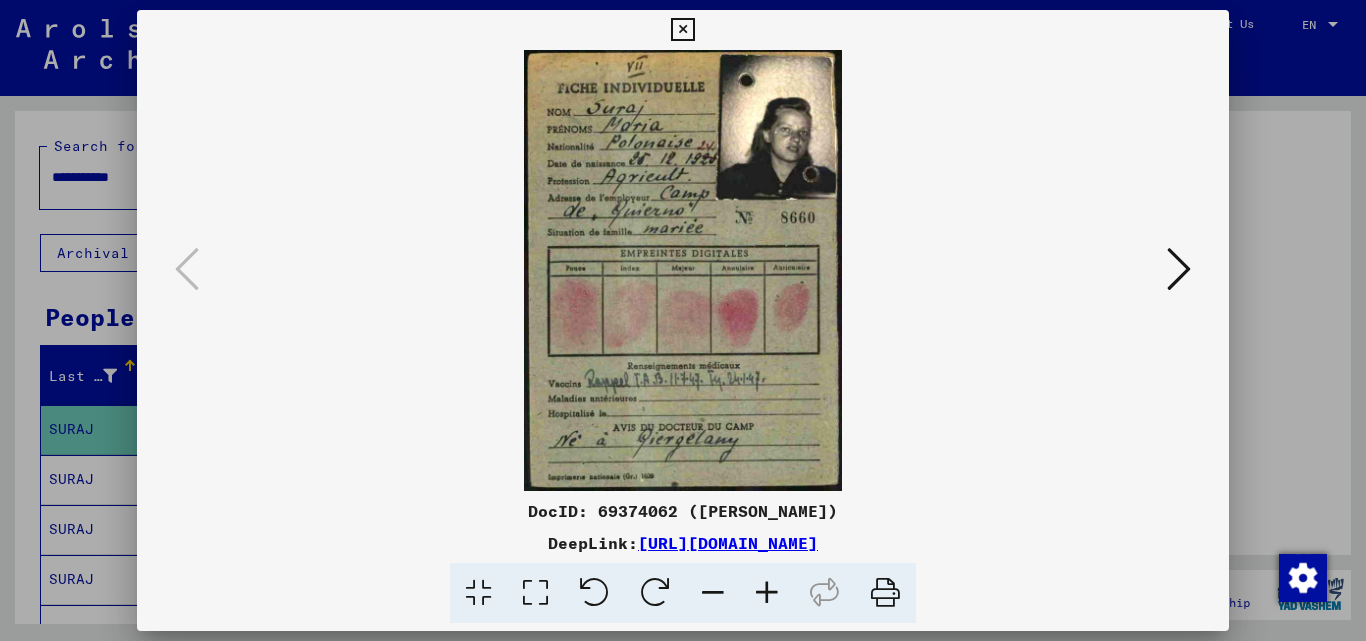 click at bounding box center [767, 593] 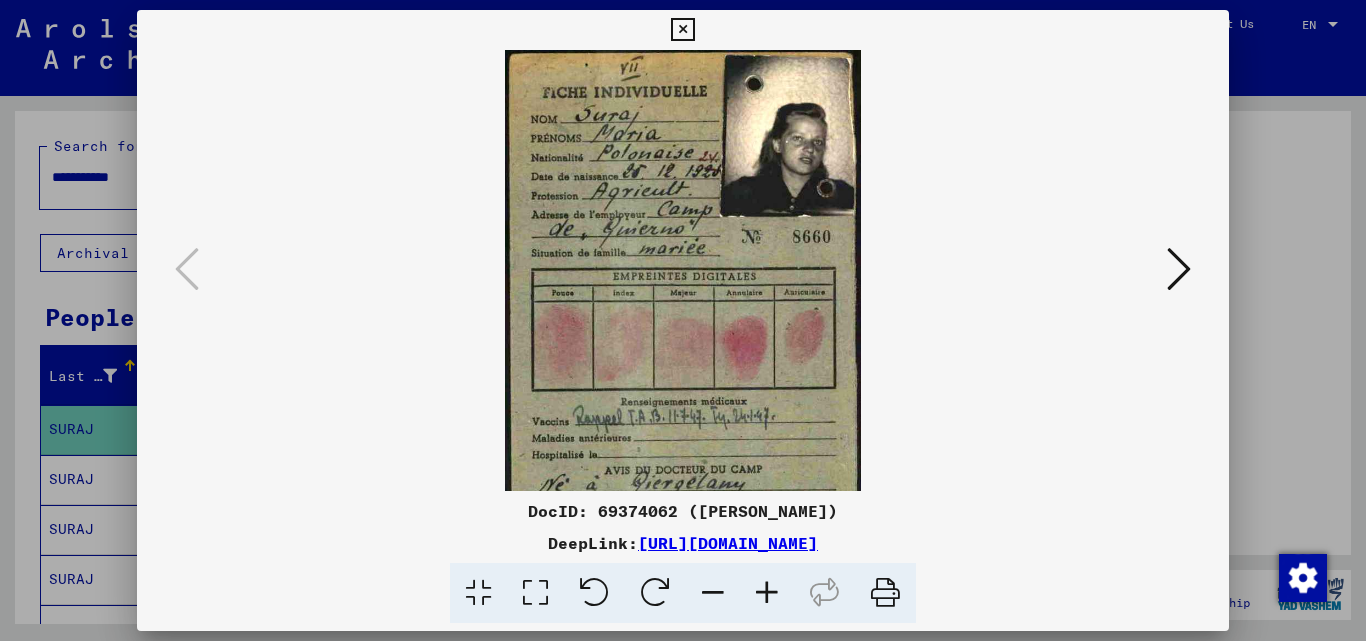 click at bounding box center (767, 593) 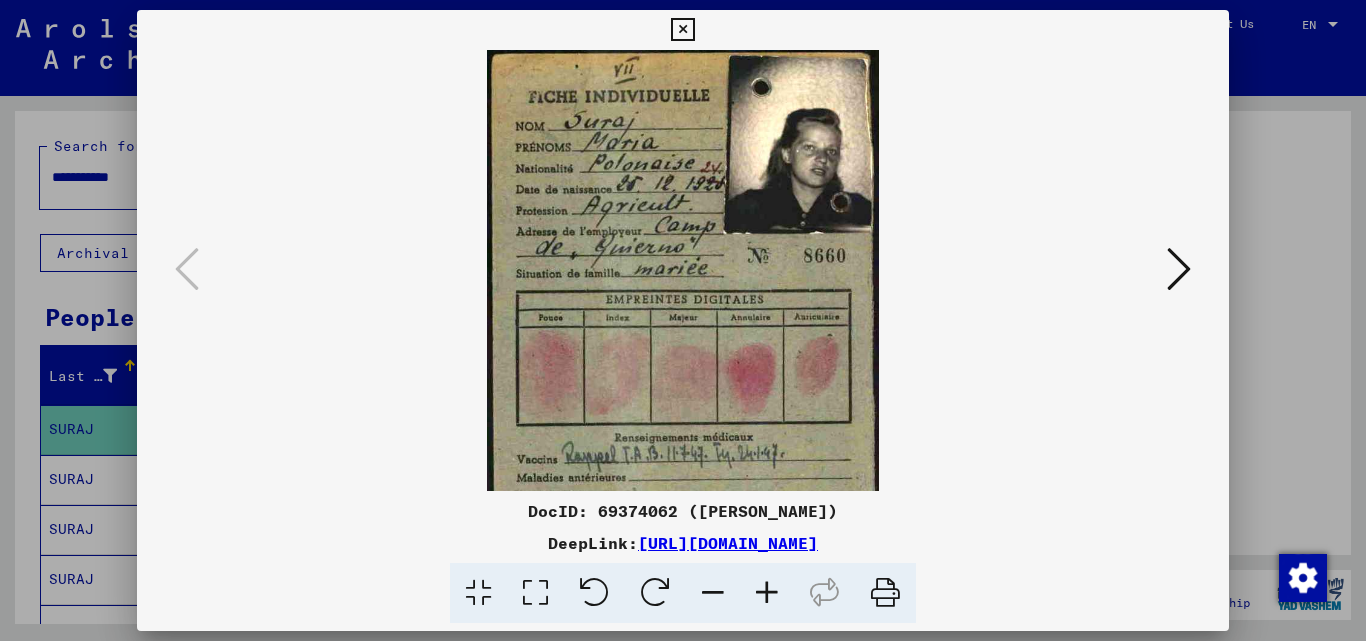 click at bounding box center [767, 593] 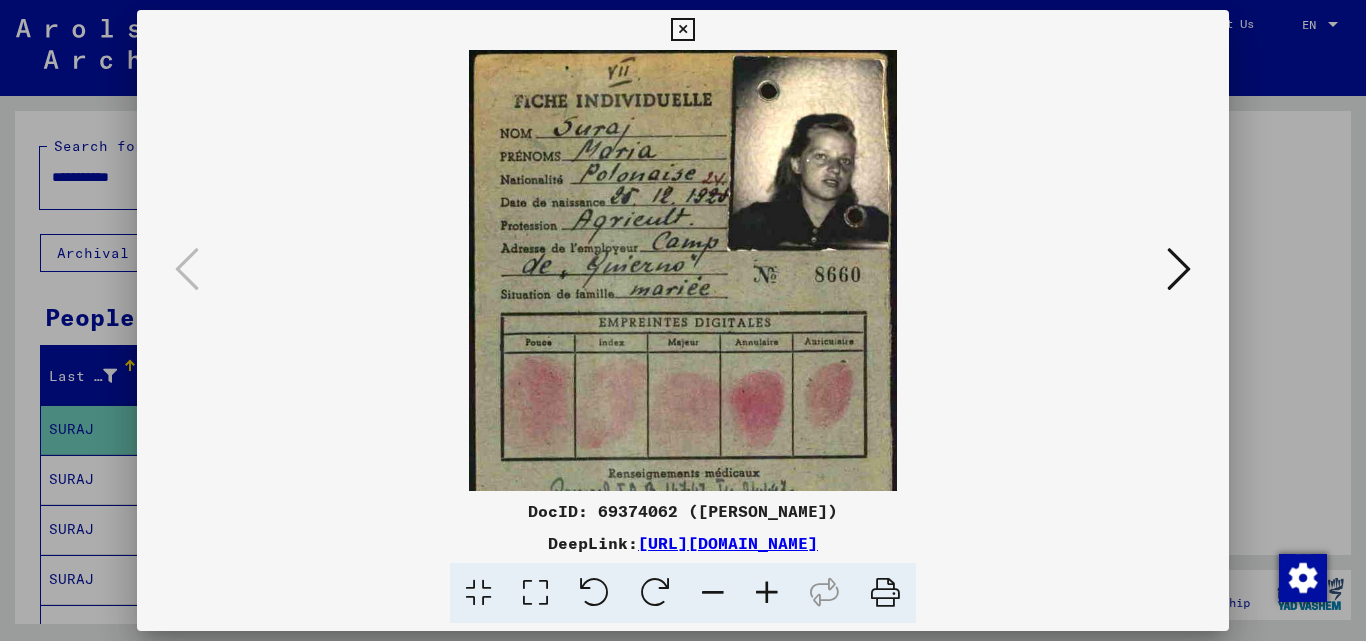 click at bounding box center (767, 593) 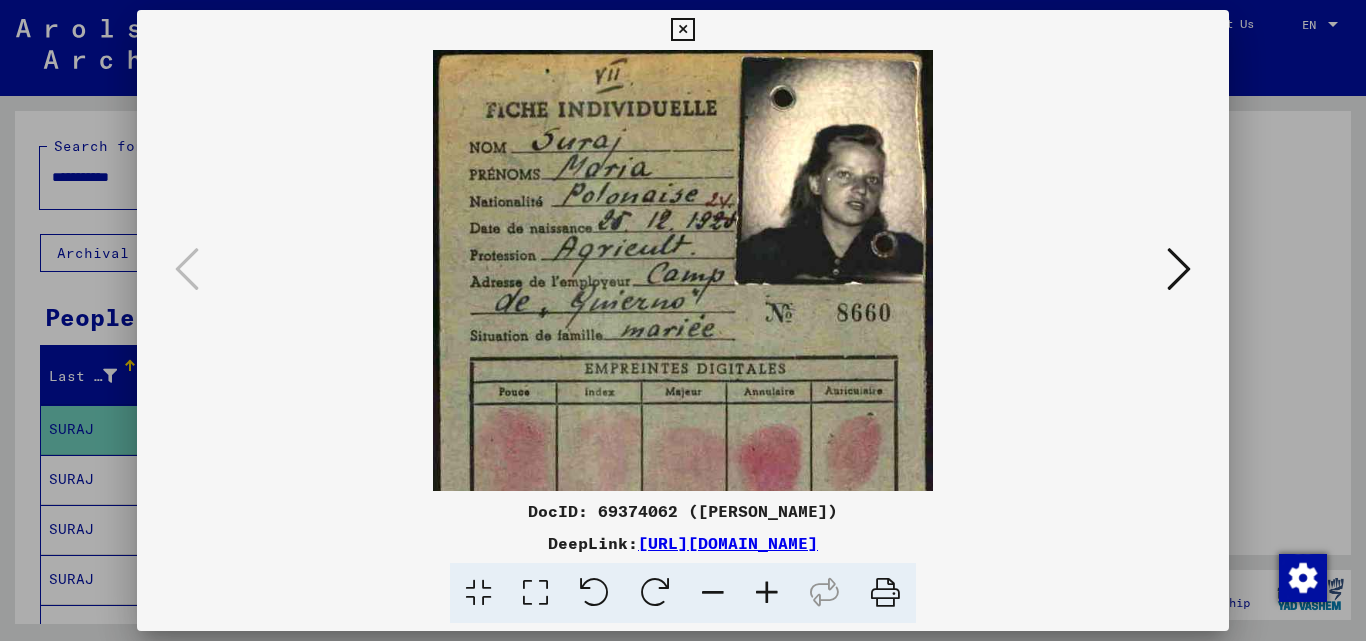 click at bounding box center [767, 593] 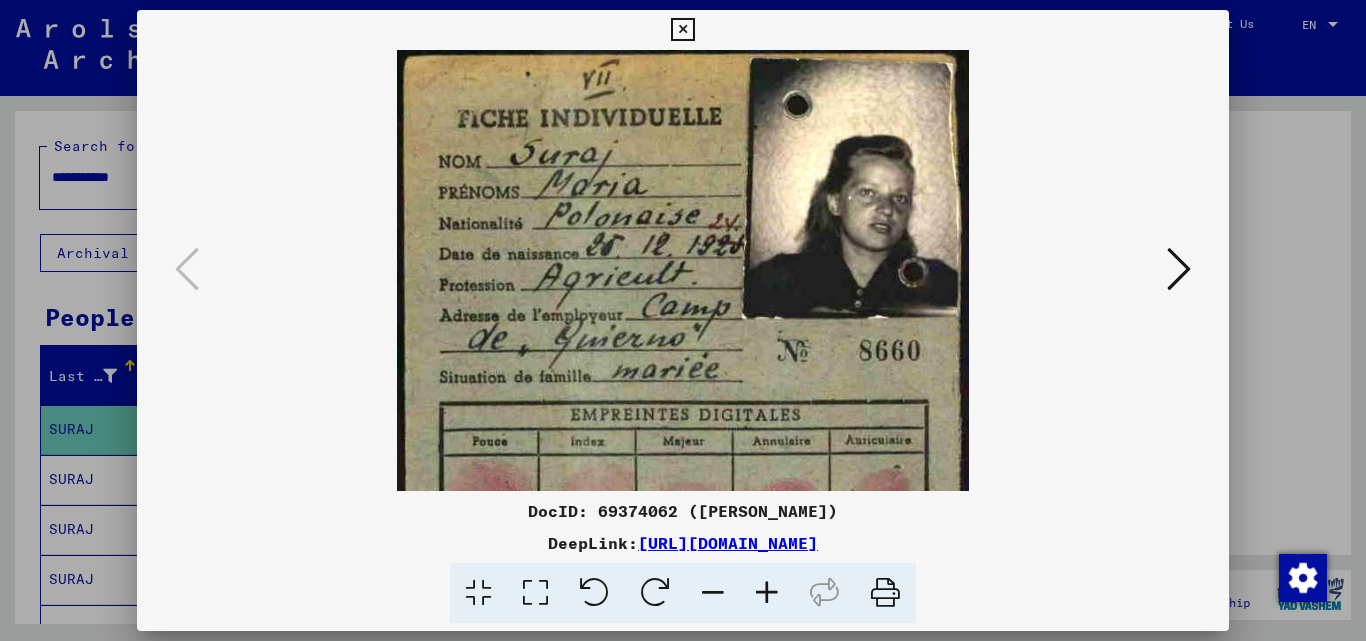 click at bounding box center [767, 593] 